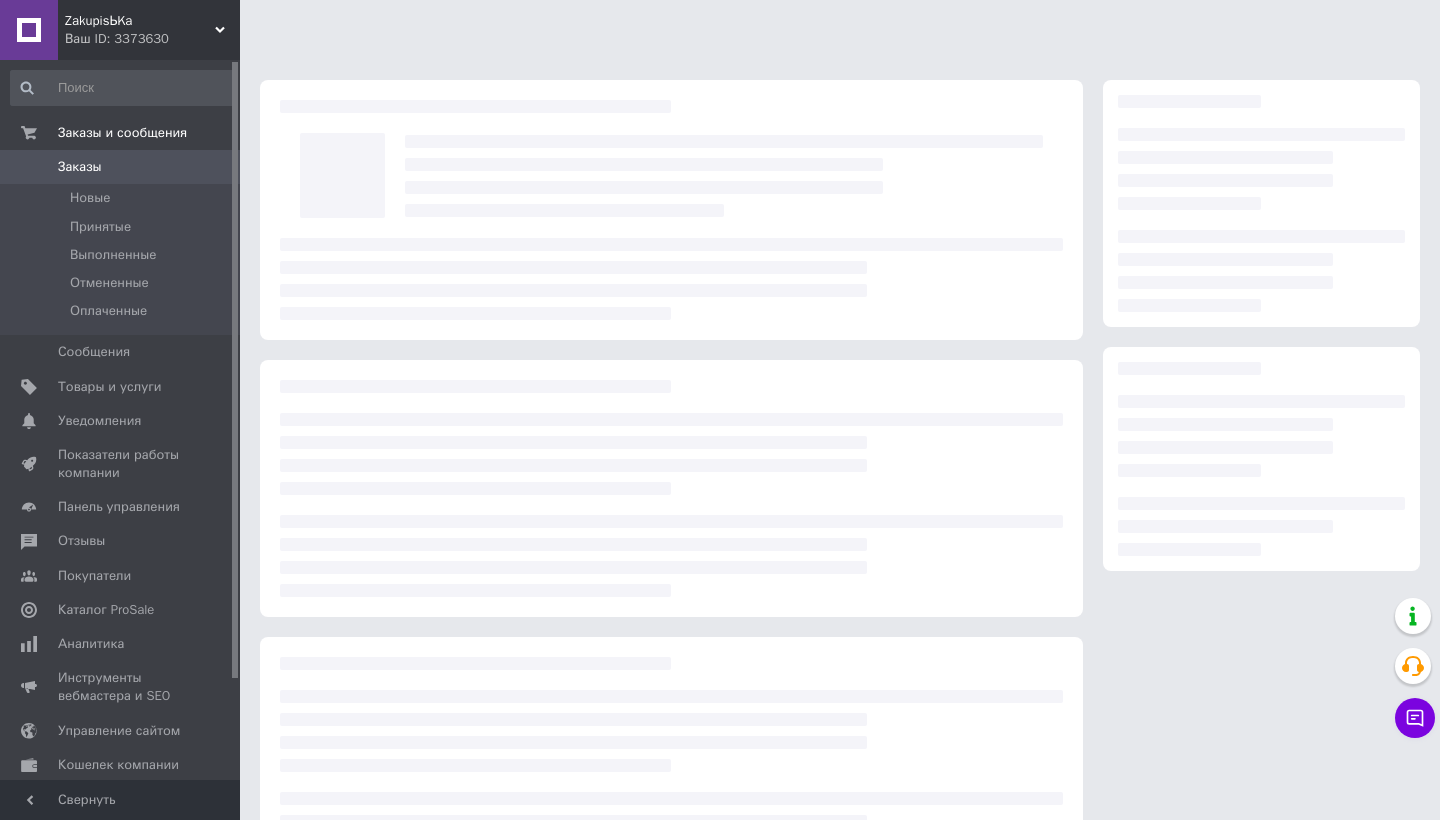 scroll, scrollTop: 0, scrollLeft: 0, axis: both 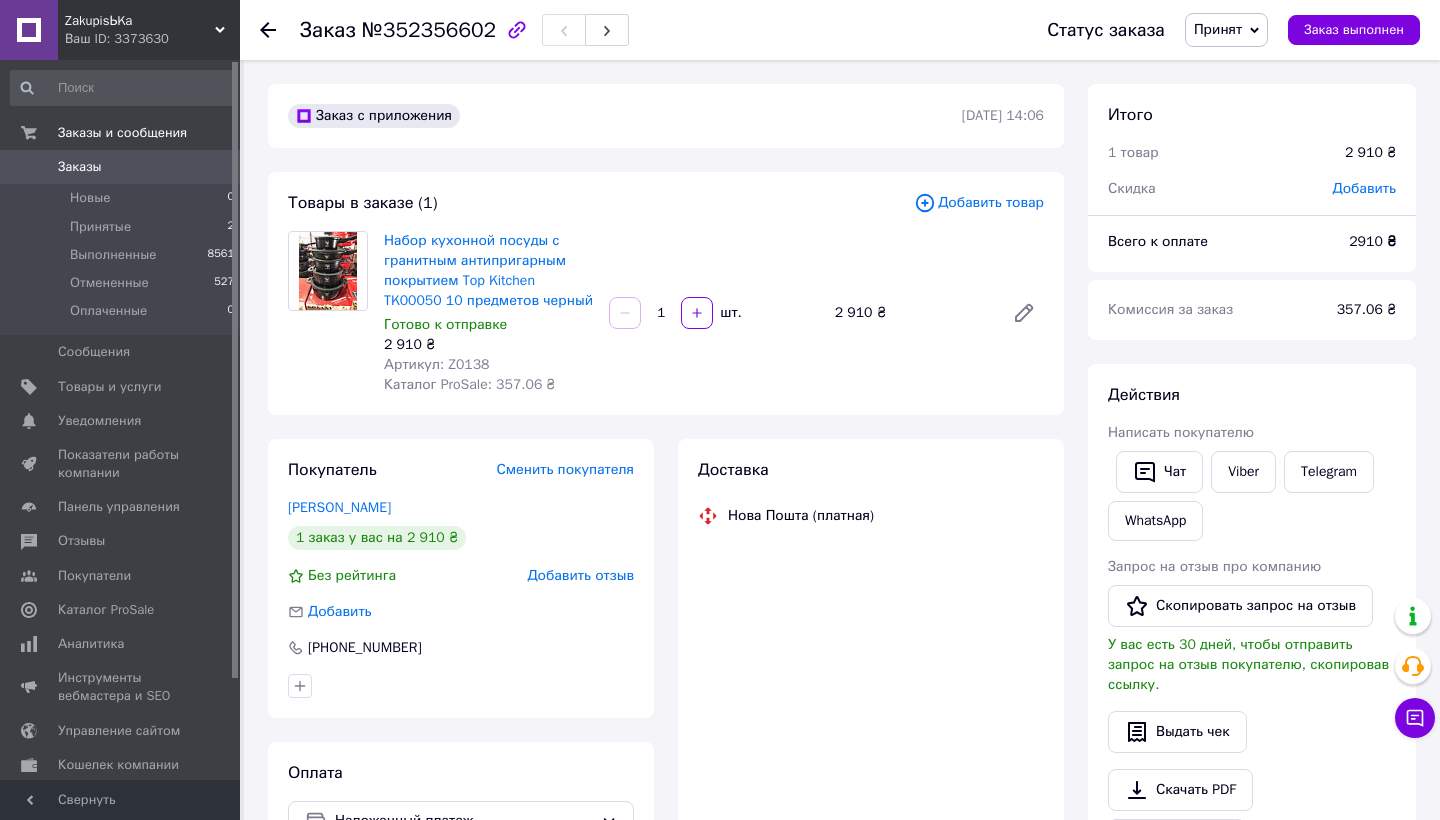 click at bounding box center (328, 271) 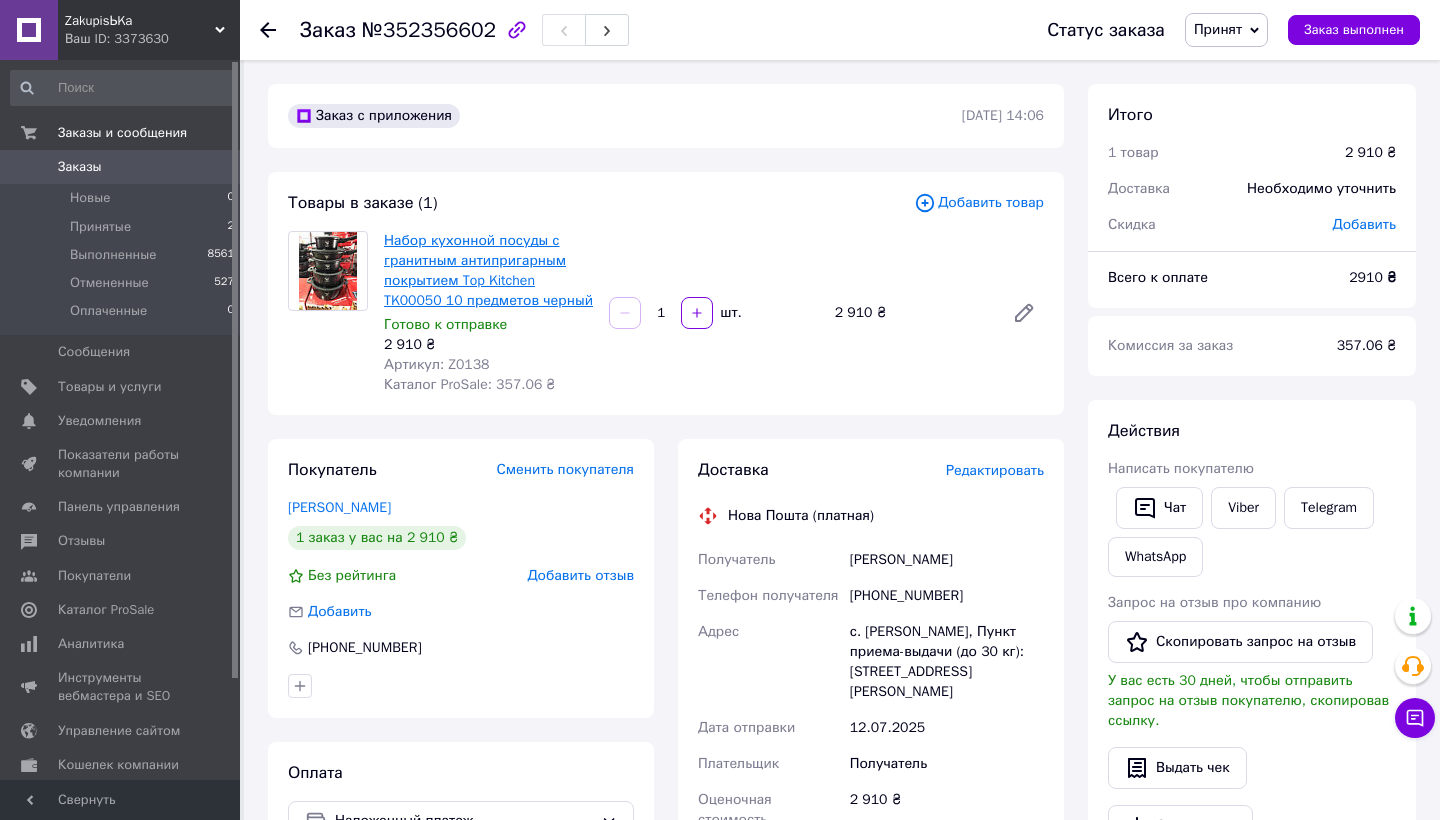 click on "Набор кухонной посуды с гранитным антипригарным покрытием Top Kitchen TK00050 10 предметов черный" at bounding box center [488, 270] 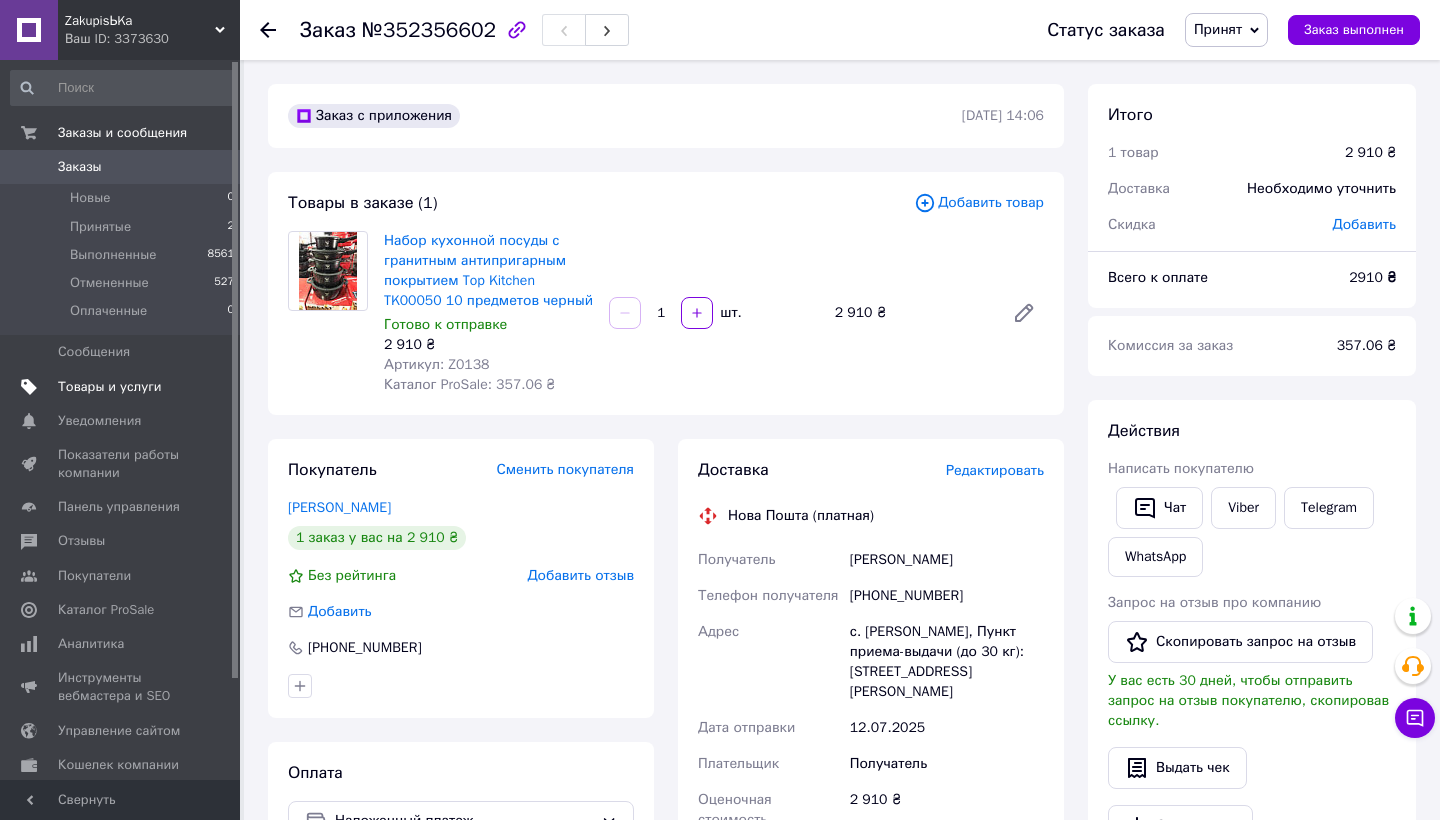 click on "Товары и услуги" at bounding box center (110, 387) 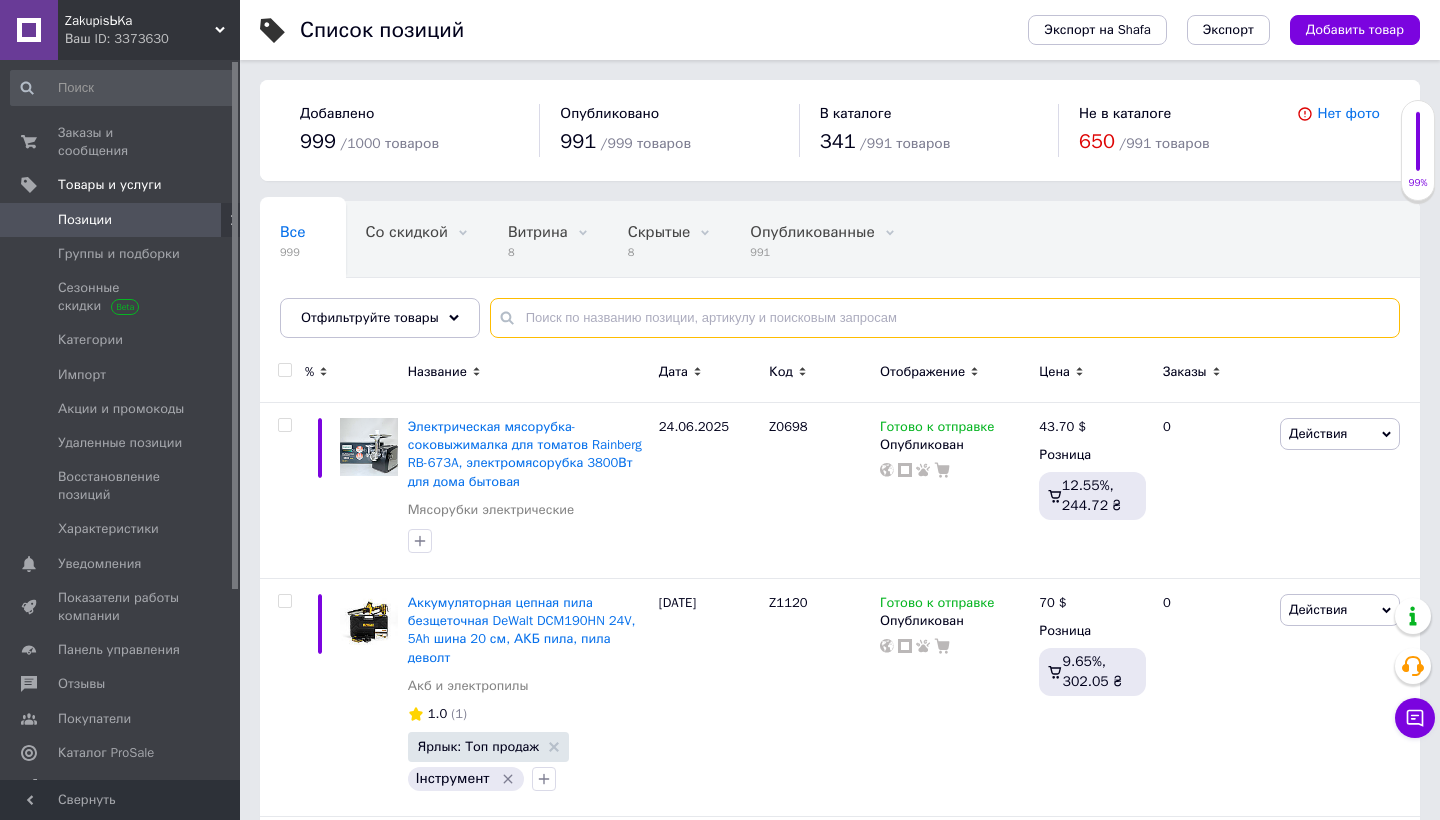 click at bounding box center (945, 318) 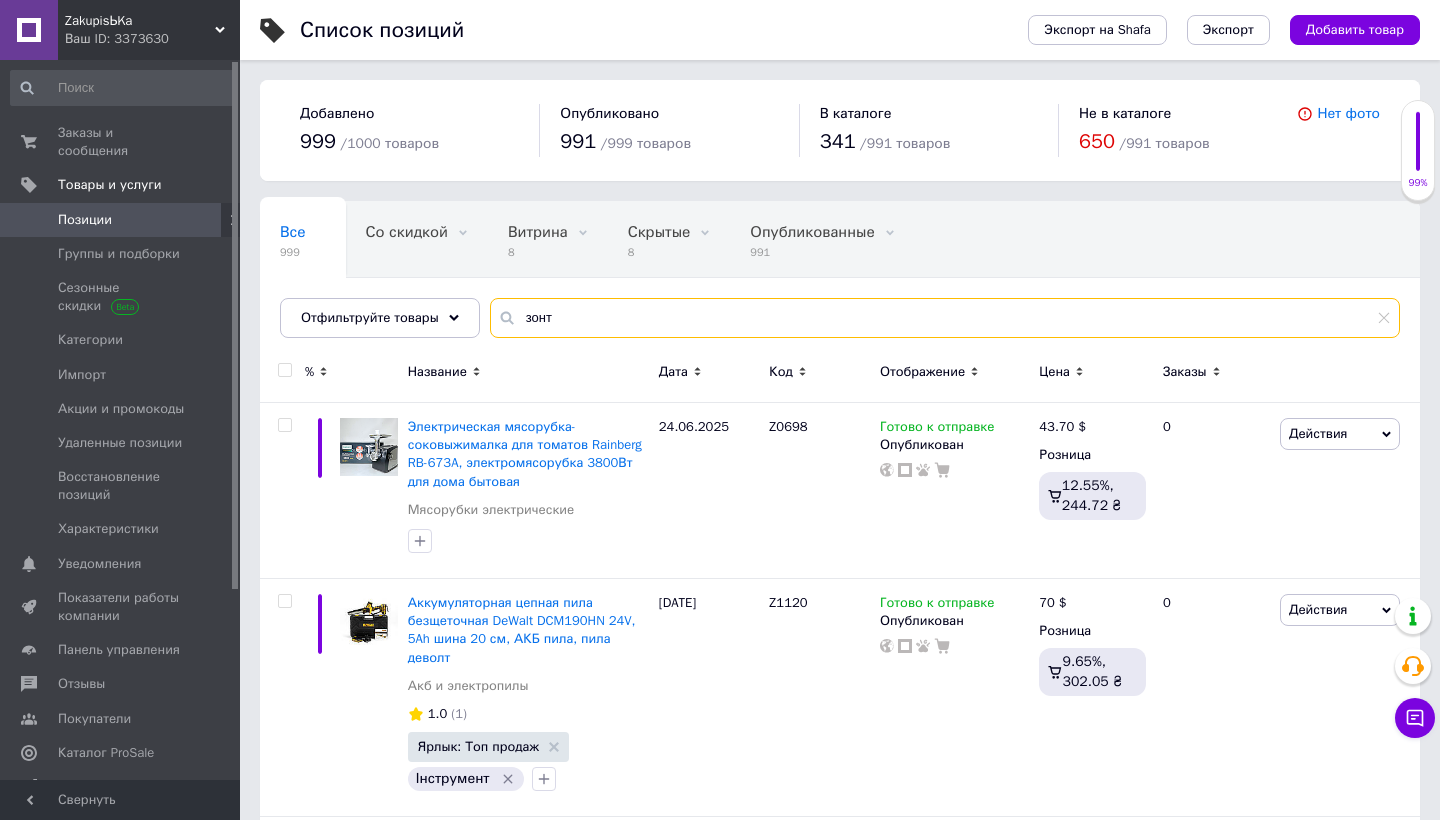 type on "зонт" 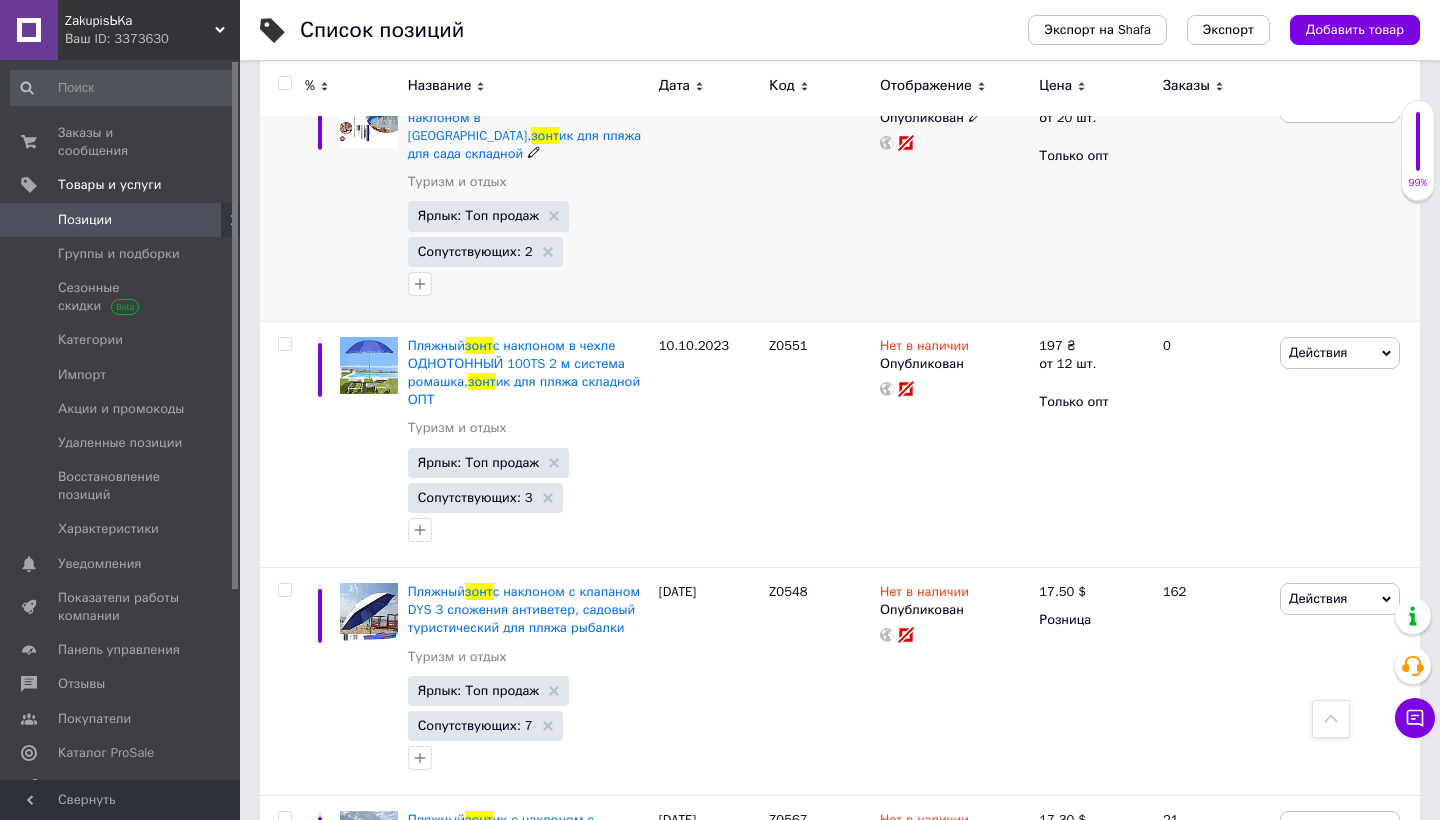 scroll, scrollTop: 744, scrollLeft: 0, axis: vertical 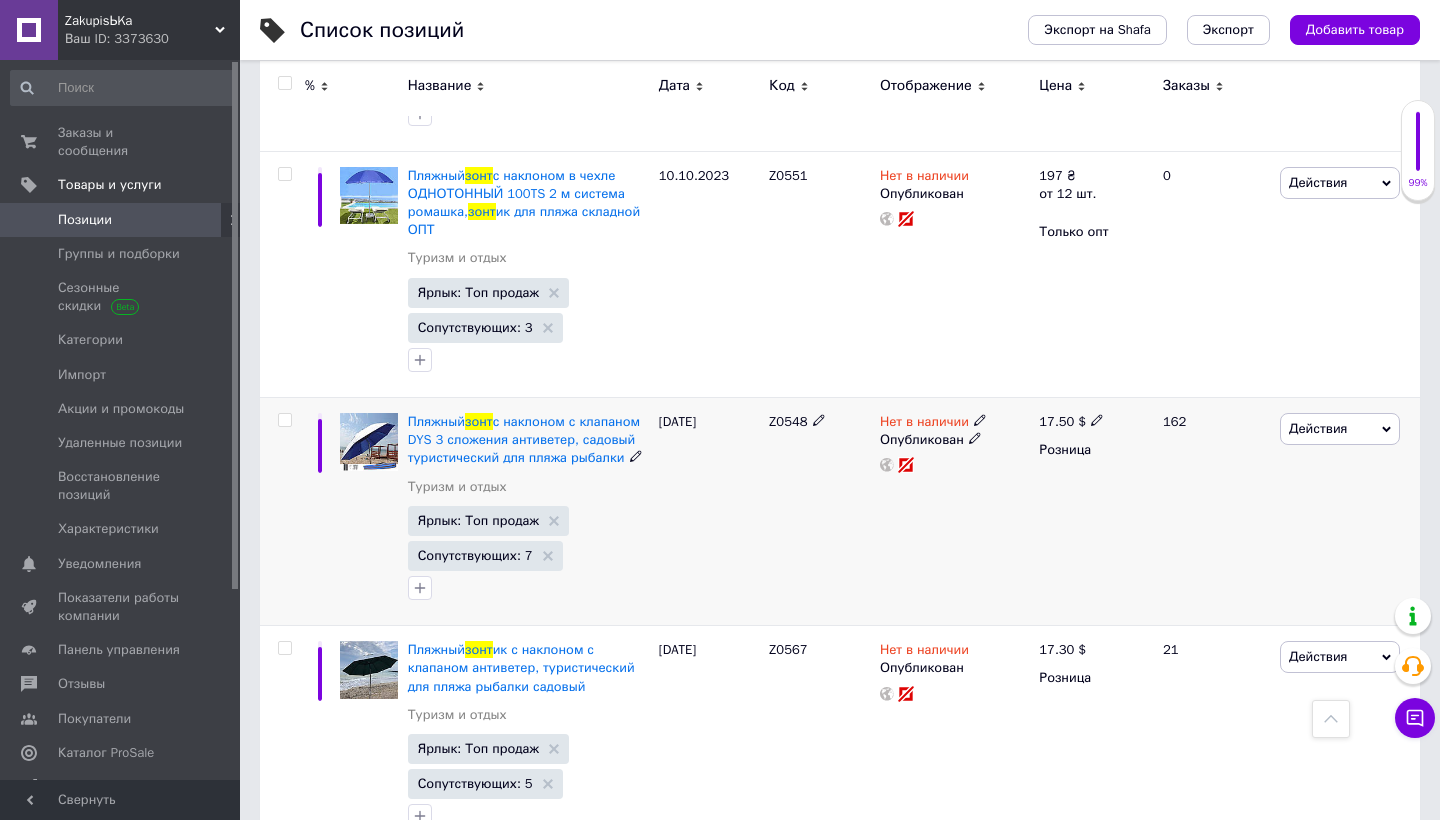 click 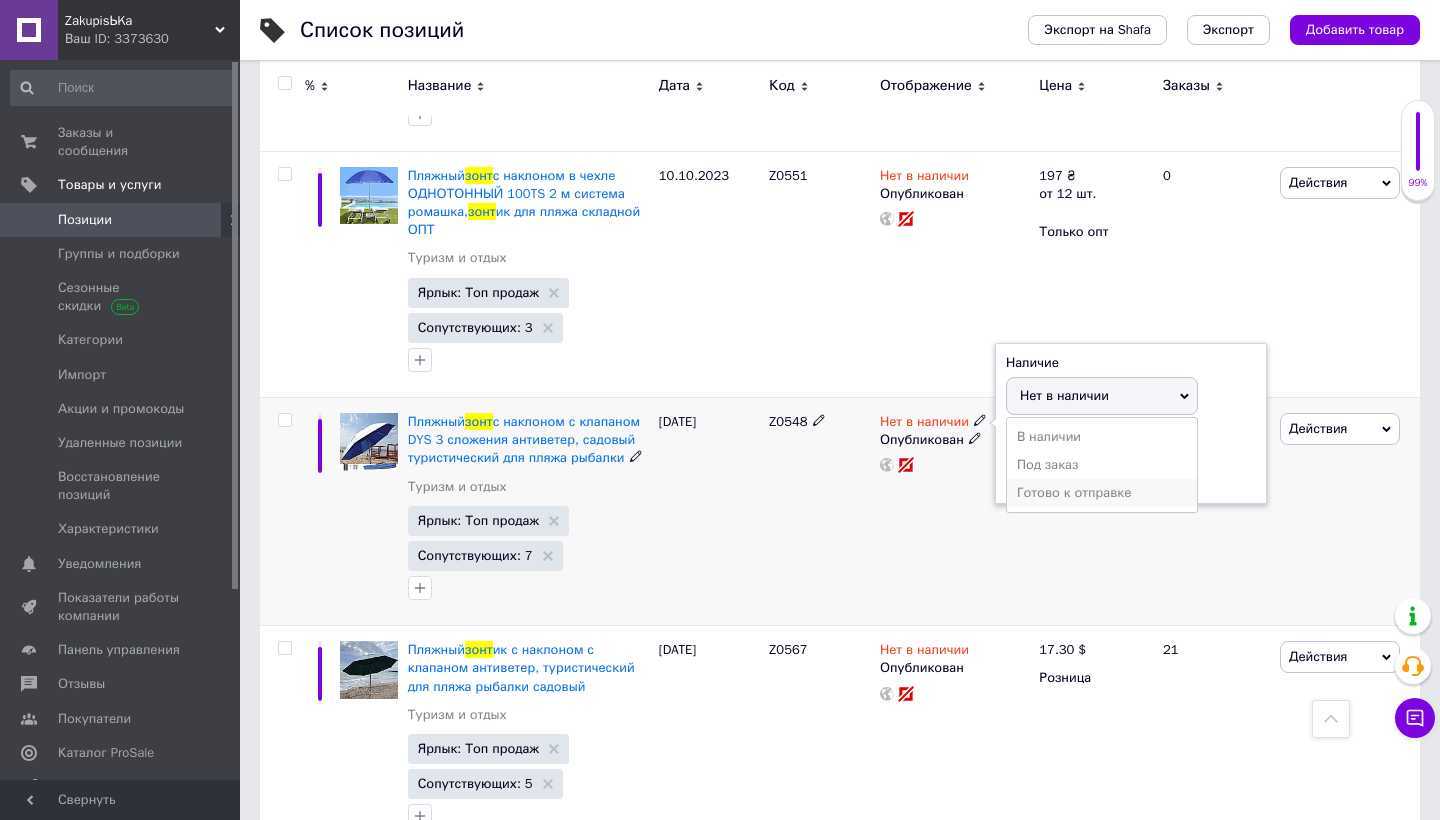click on "Готово к отправке" at bounding box center [1102, 493] 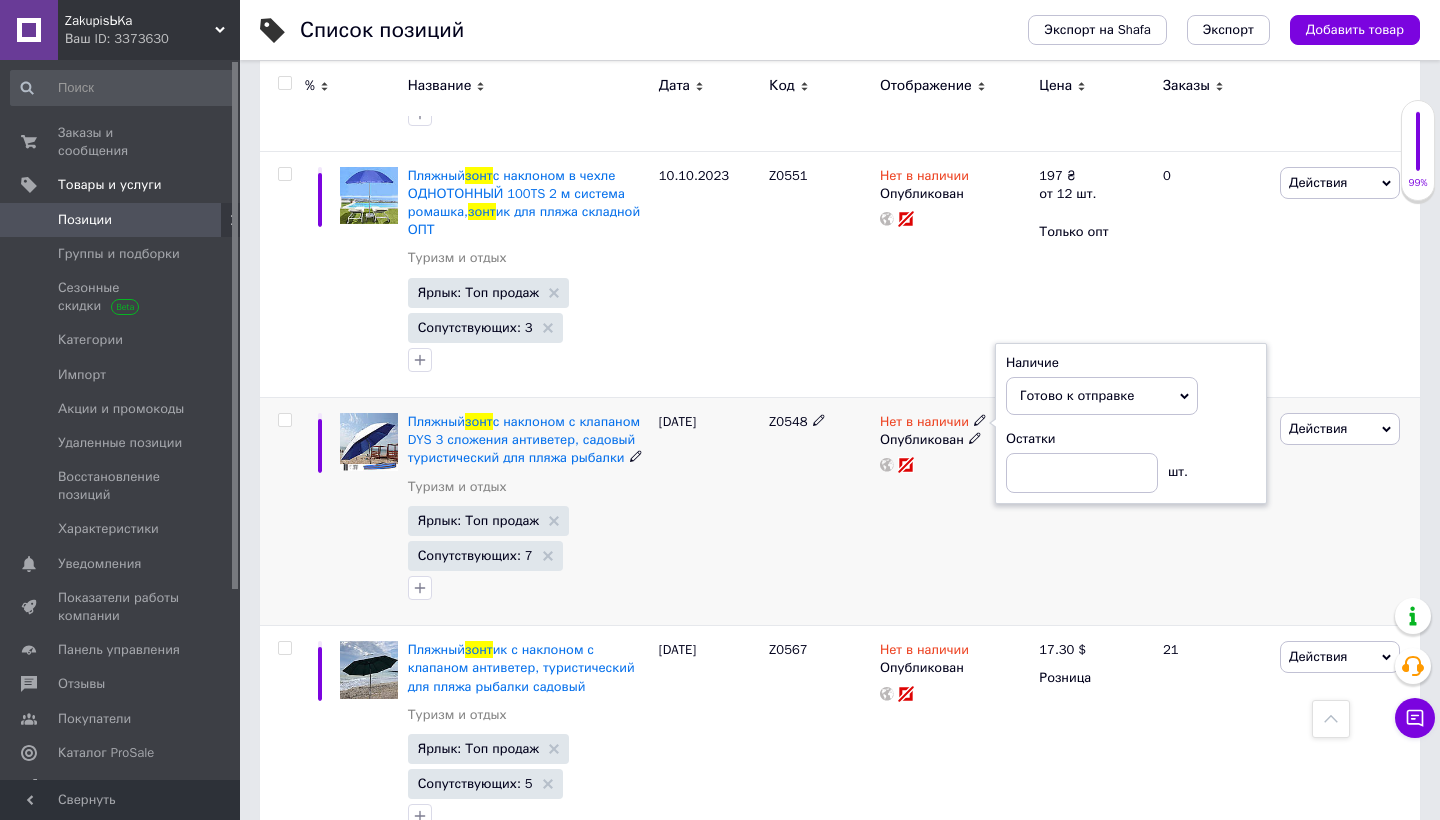 click on "Нет в наличии Наличие Готово к отправке В наличии Нет в наличии Под заказ Остатки шт. Опубликован" at bounding box center (954, 512) 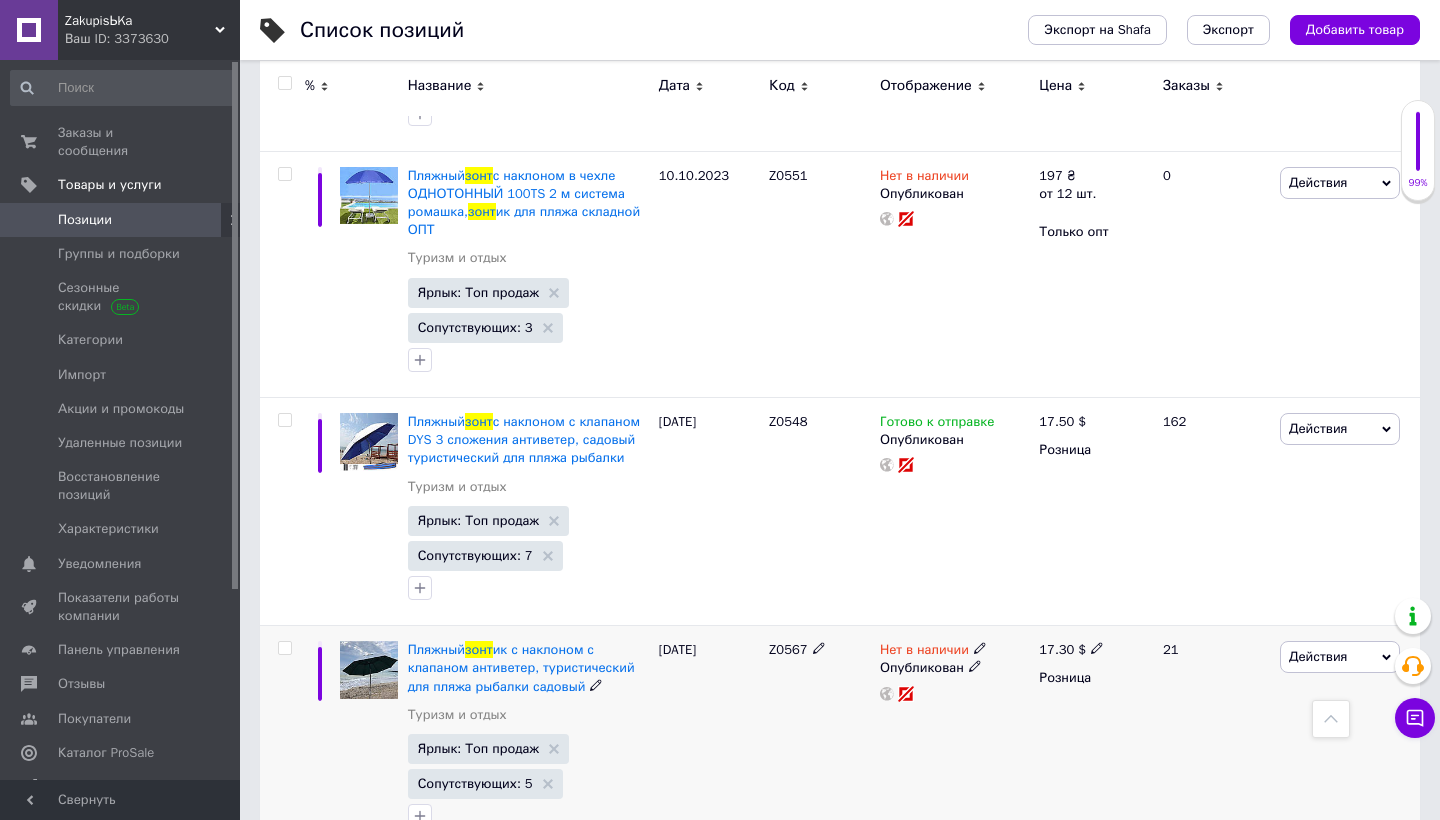 click at bounding box center [980, 647] 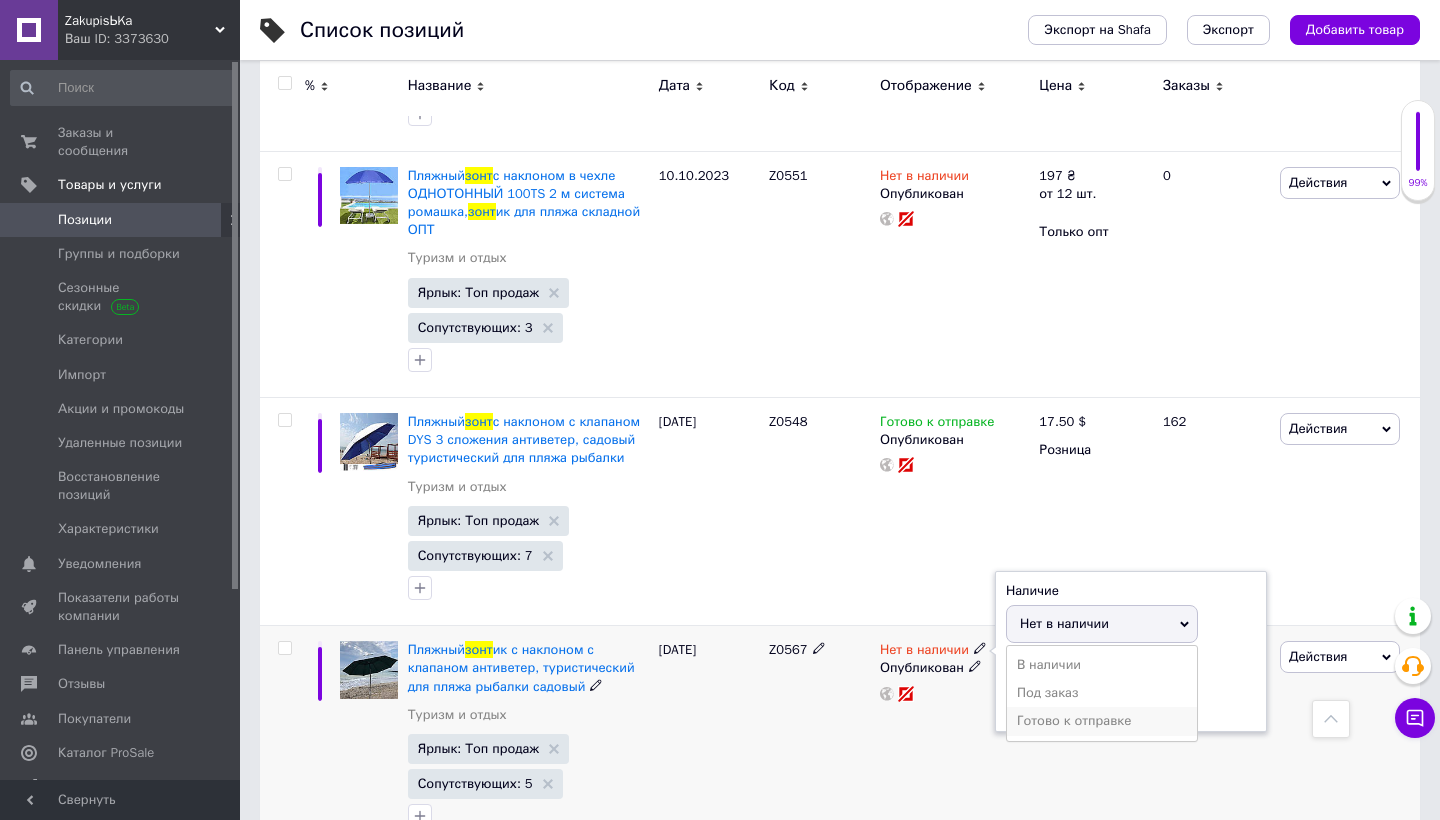 click on "Готово к отправке" at bounding box center [1102, 721] 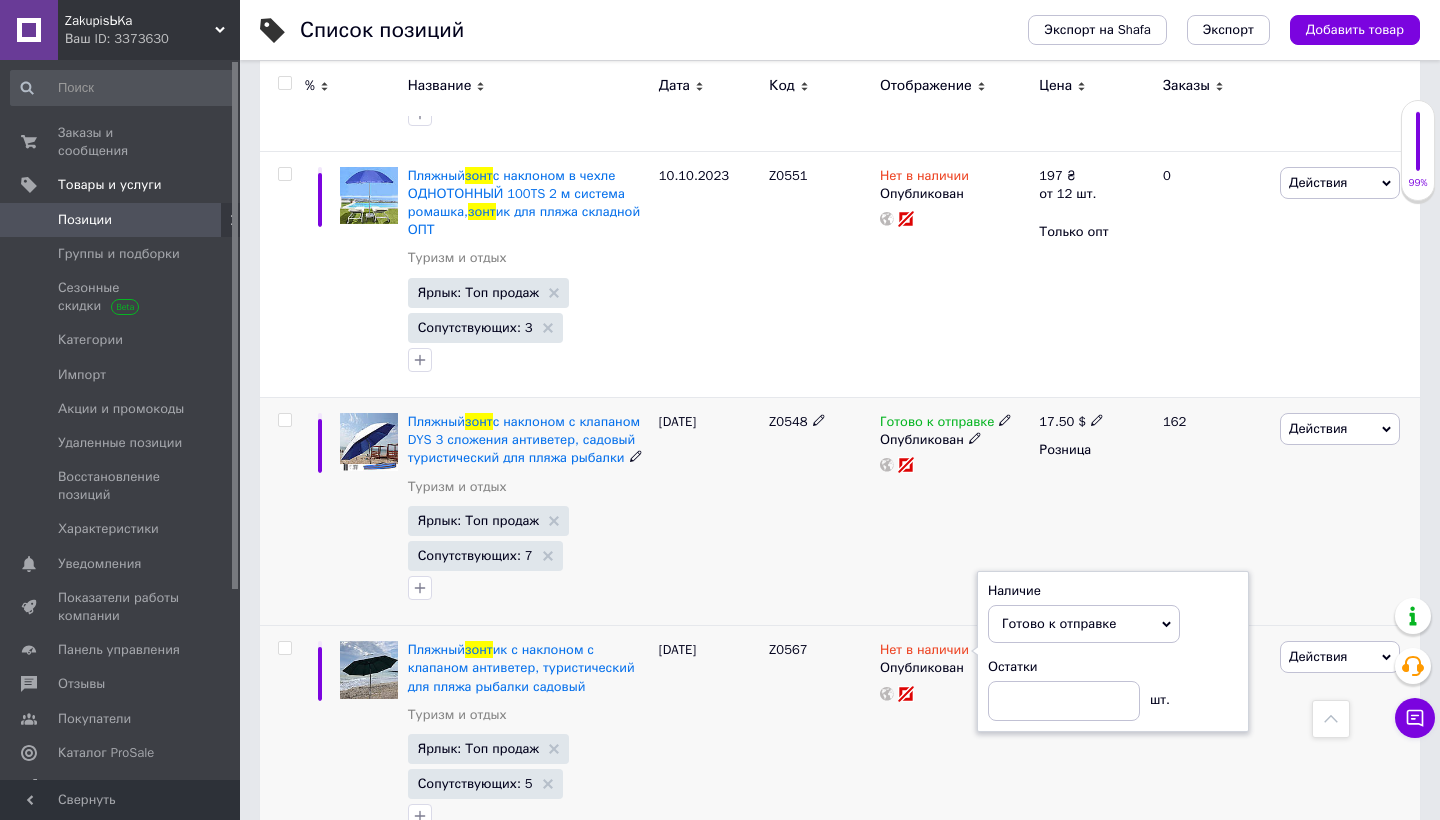 click on "[DATE]" at bounding box center (709, 512) 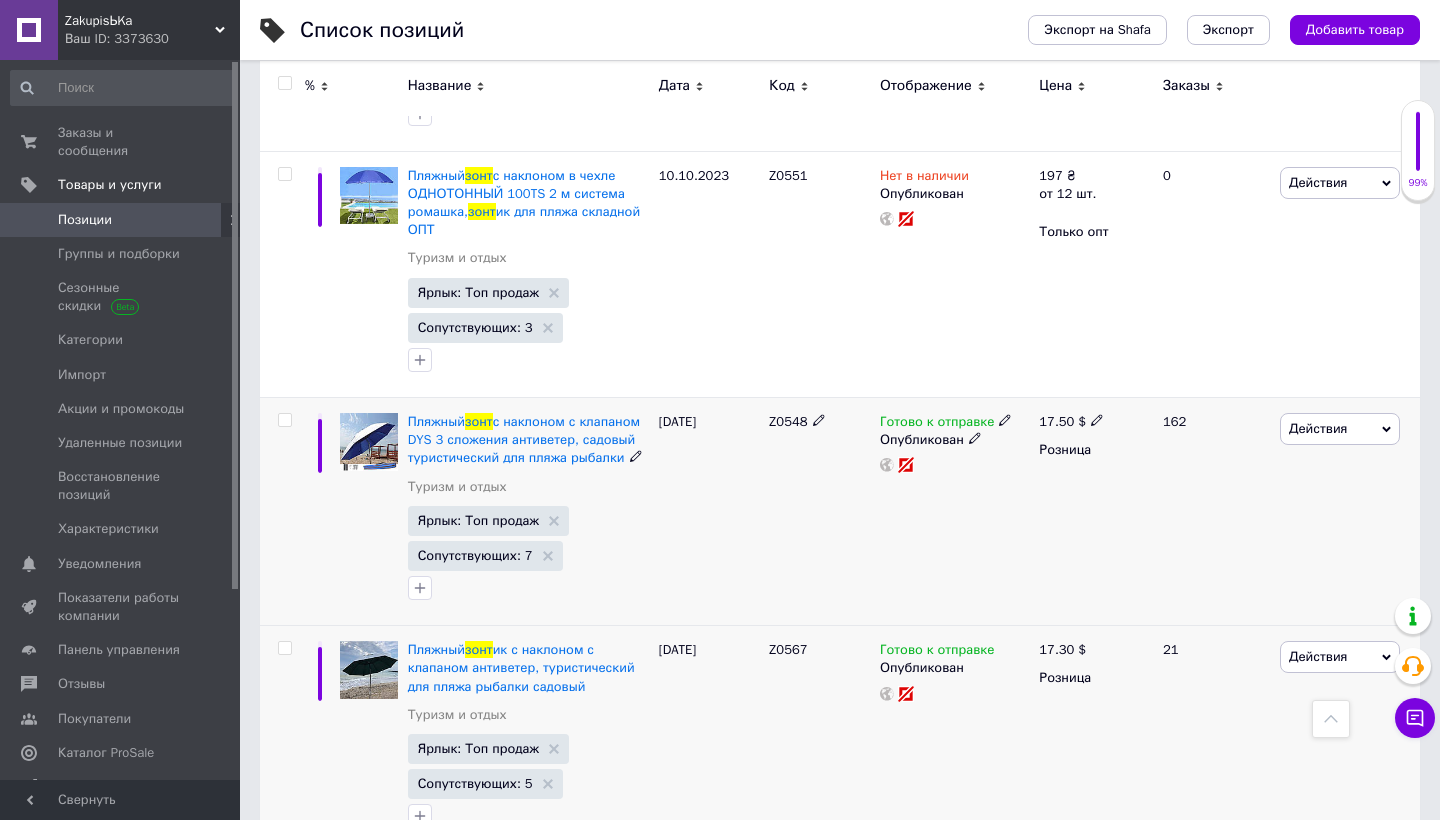 click on "Z0548" at bounding box center [819, 512] 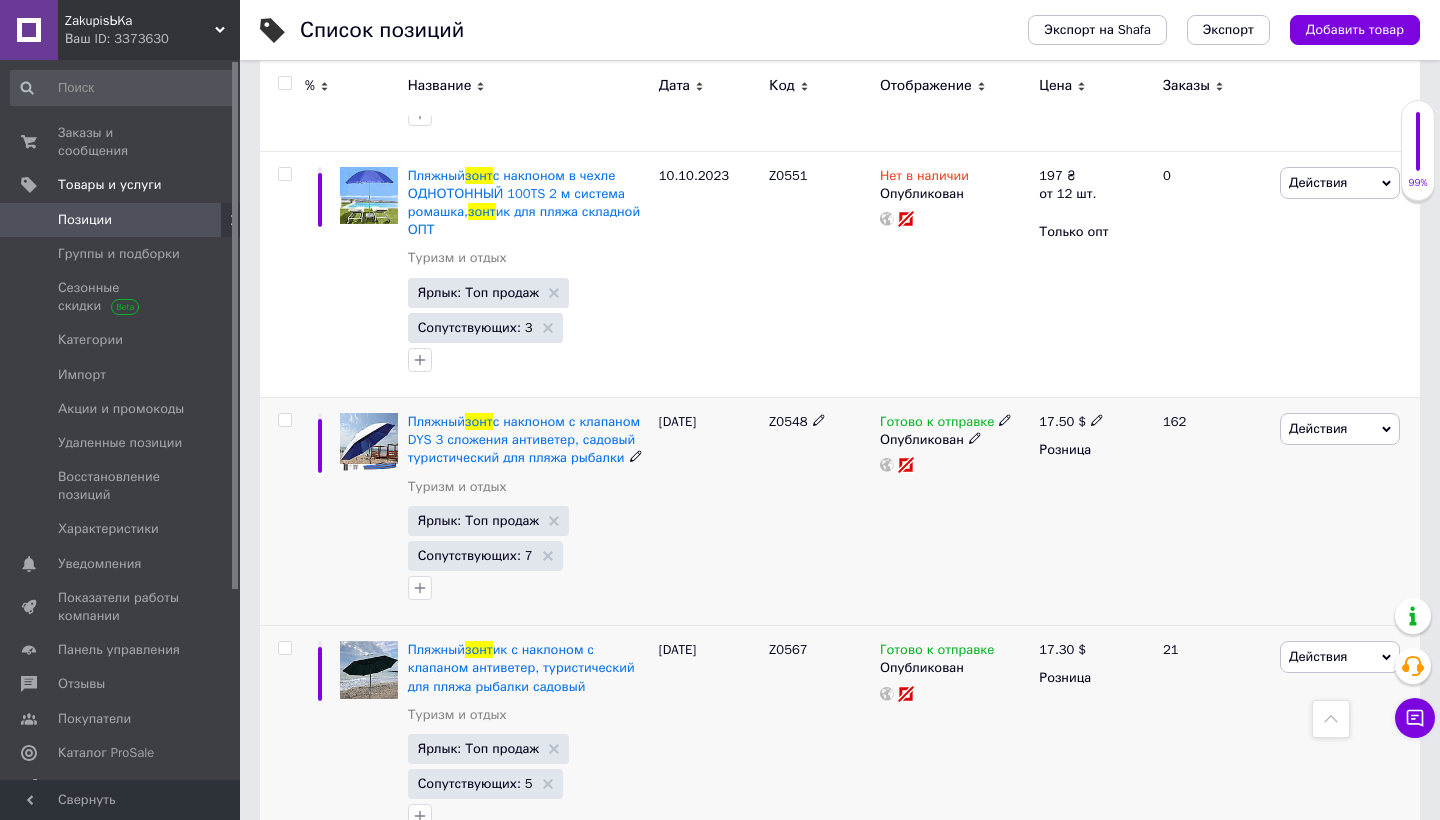 click on "17.50   $" at bounding box center [1071, 422] 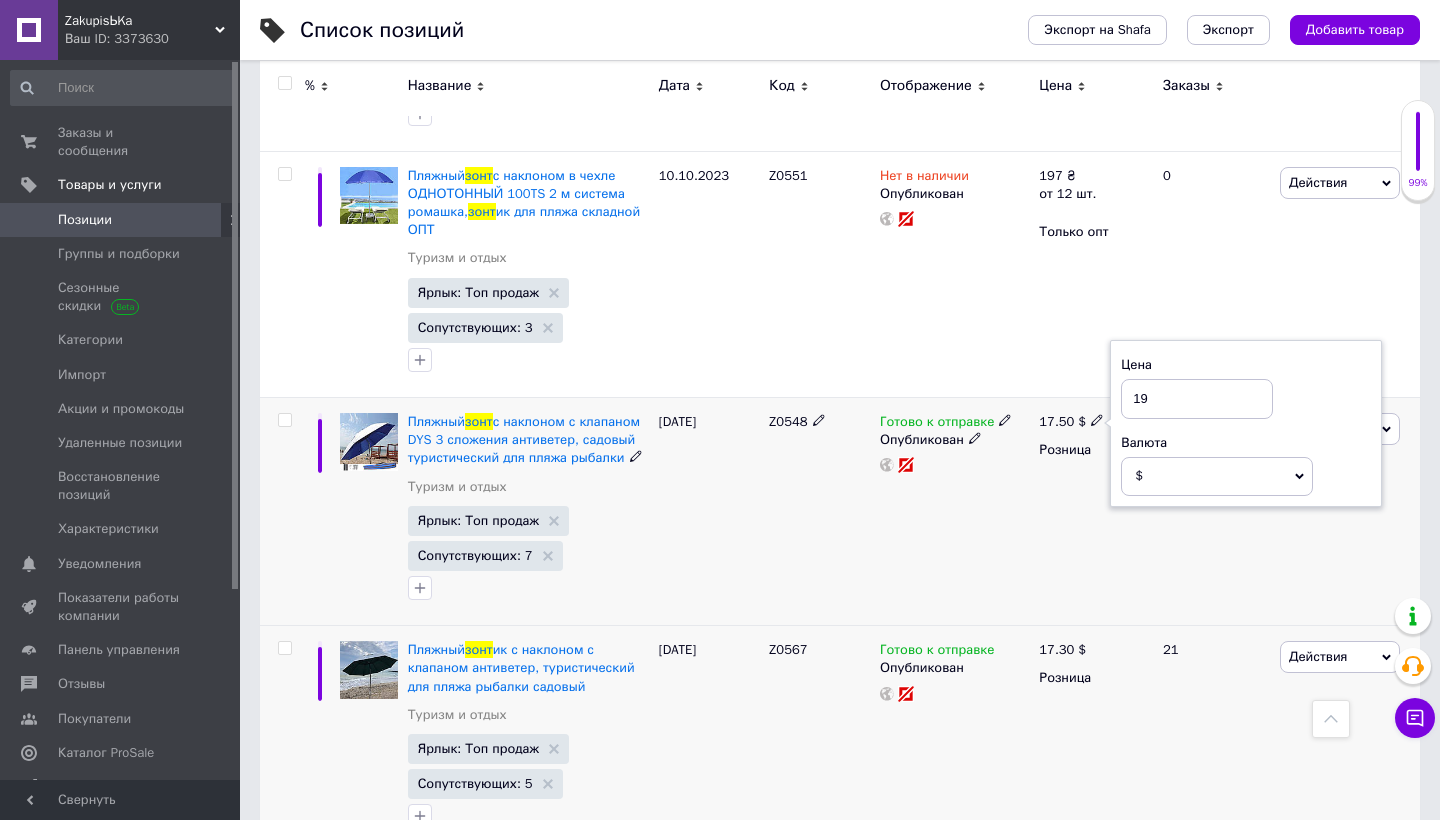 type on "19" 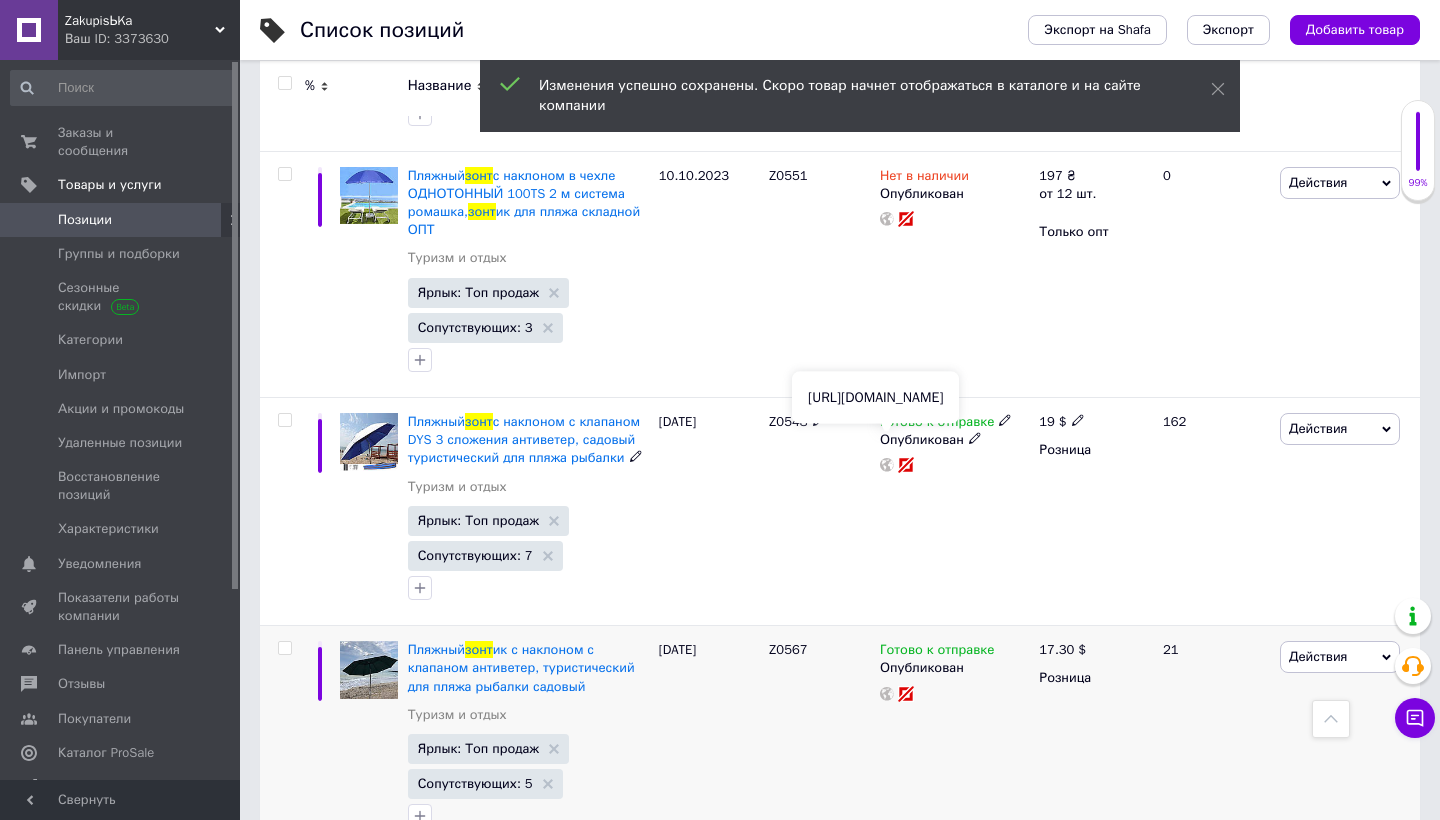 click 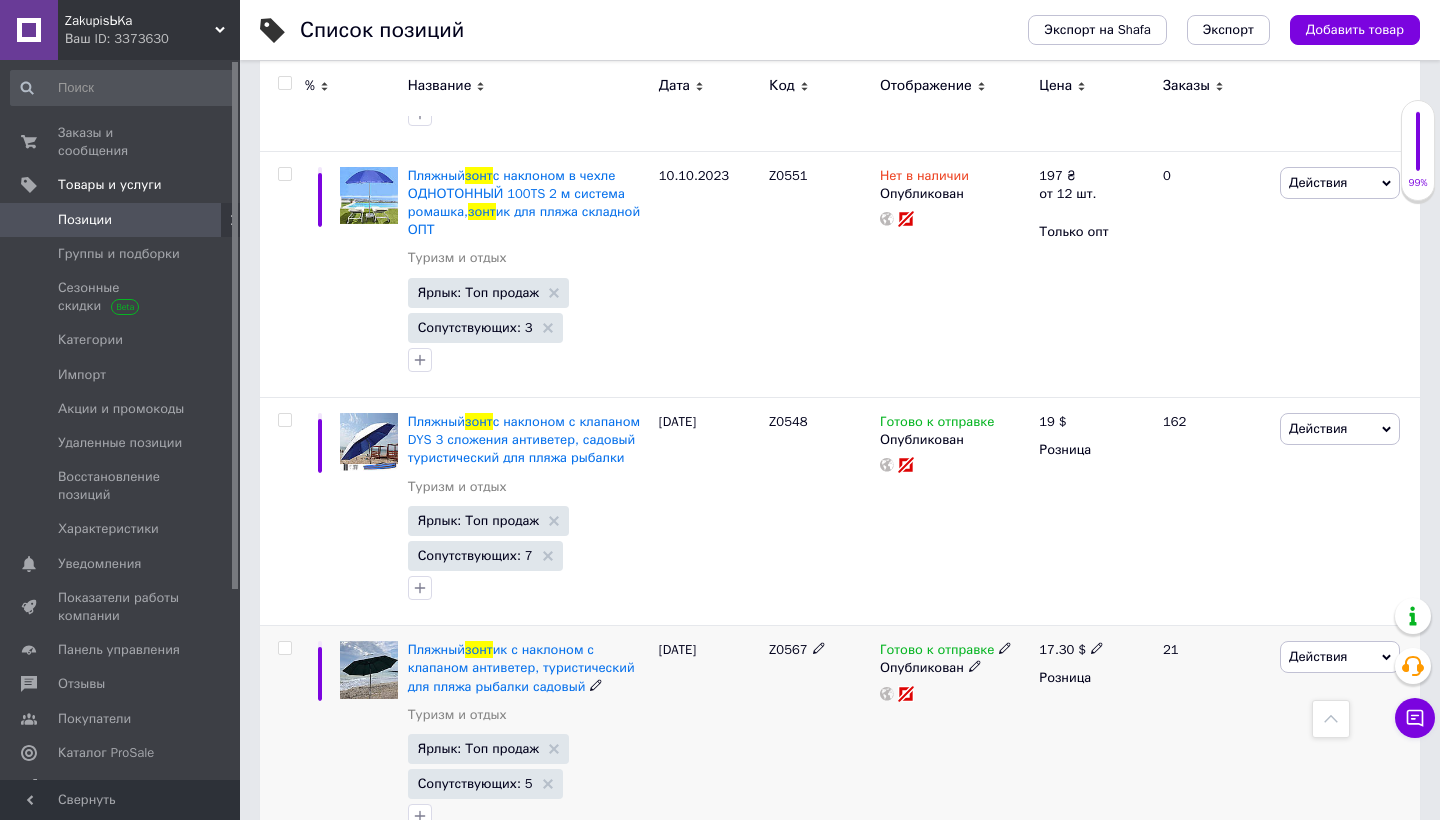 click 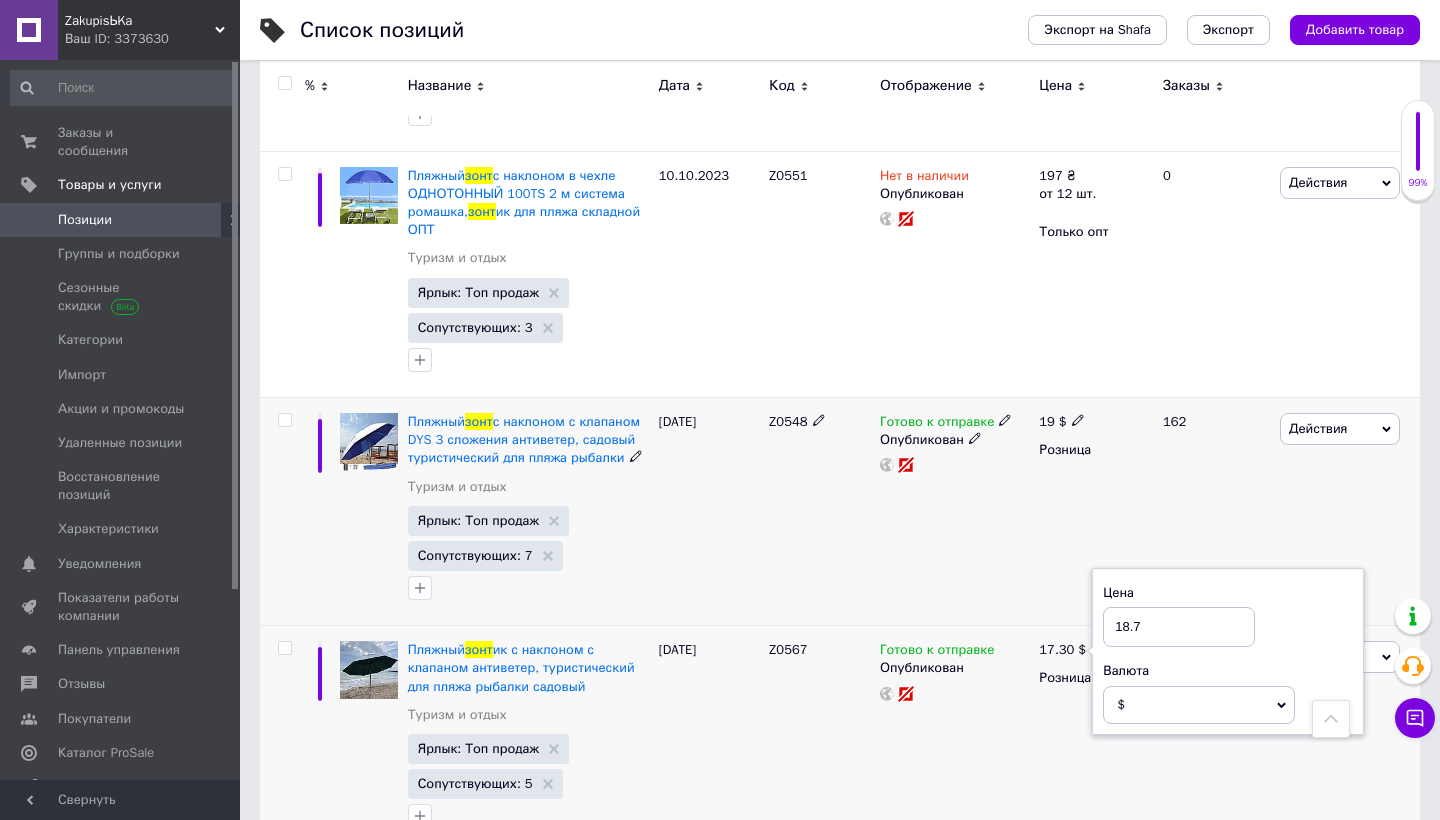 type on "18.7" 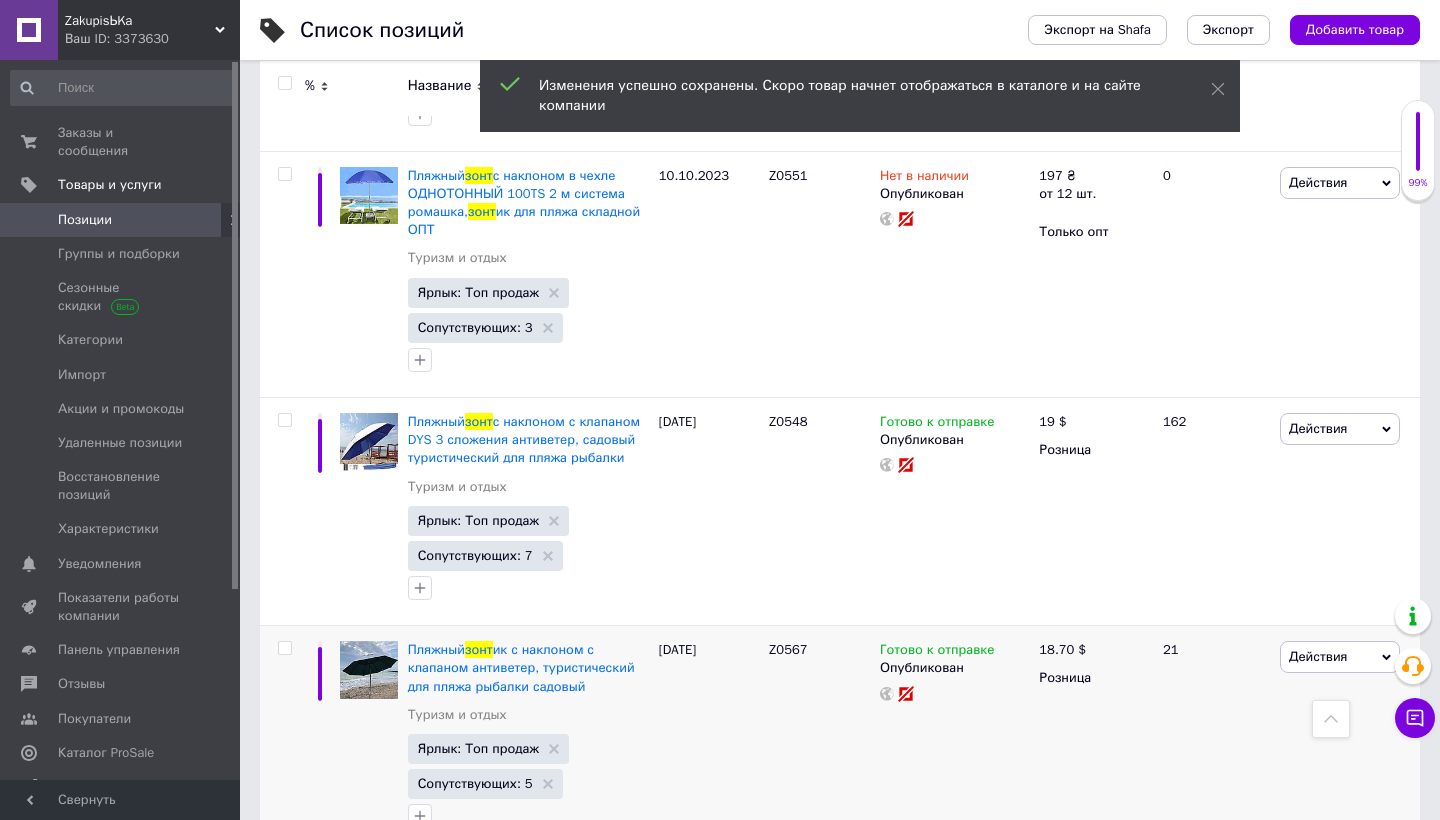 click on "Ваш ID: 3373630" at bounding box center (152, 39) 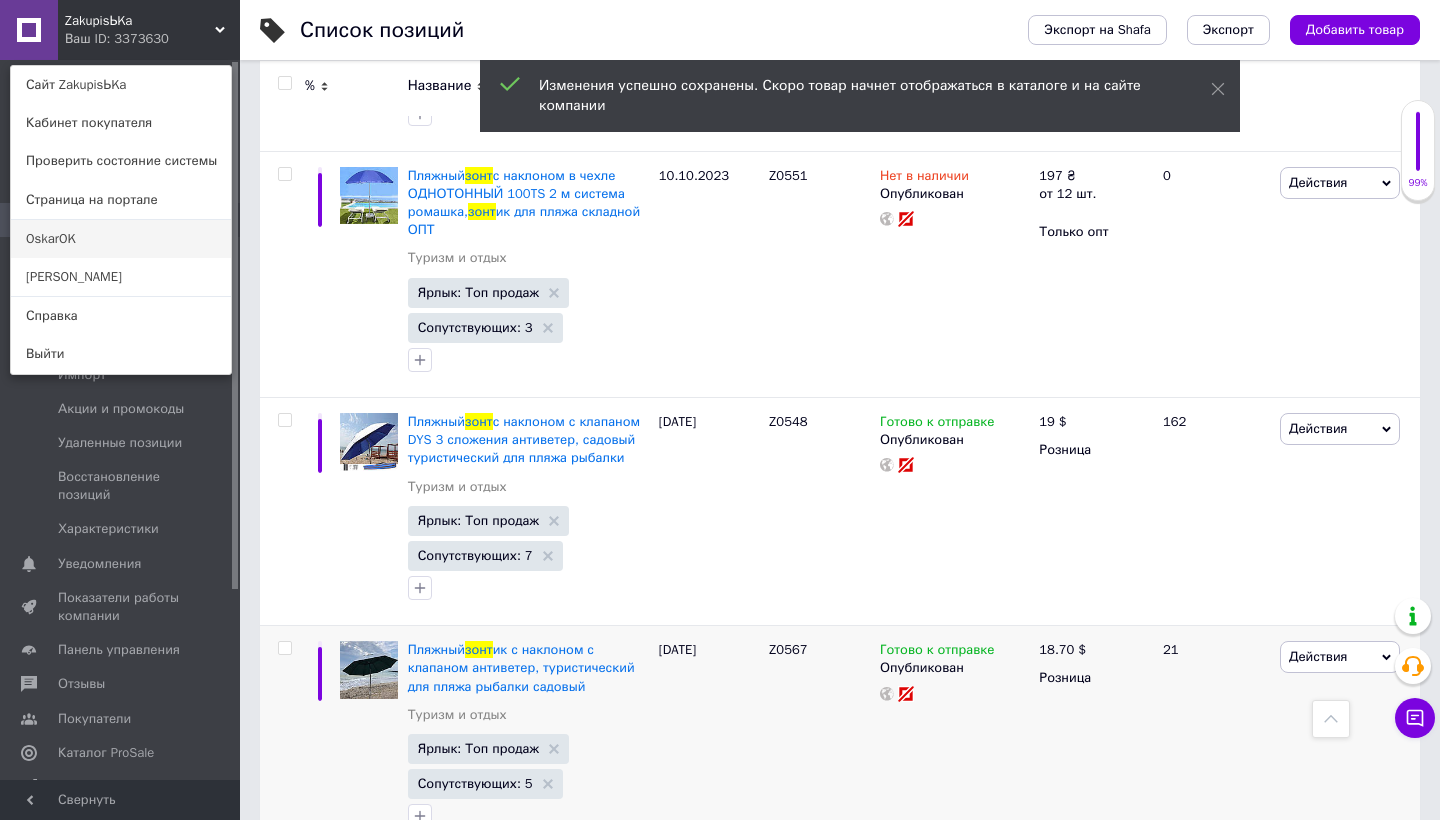 click on "OskarOK" at bounding box center (121, 239) 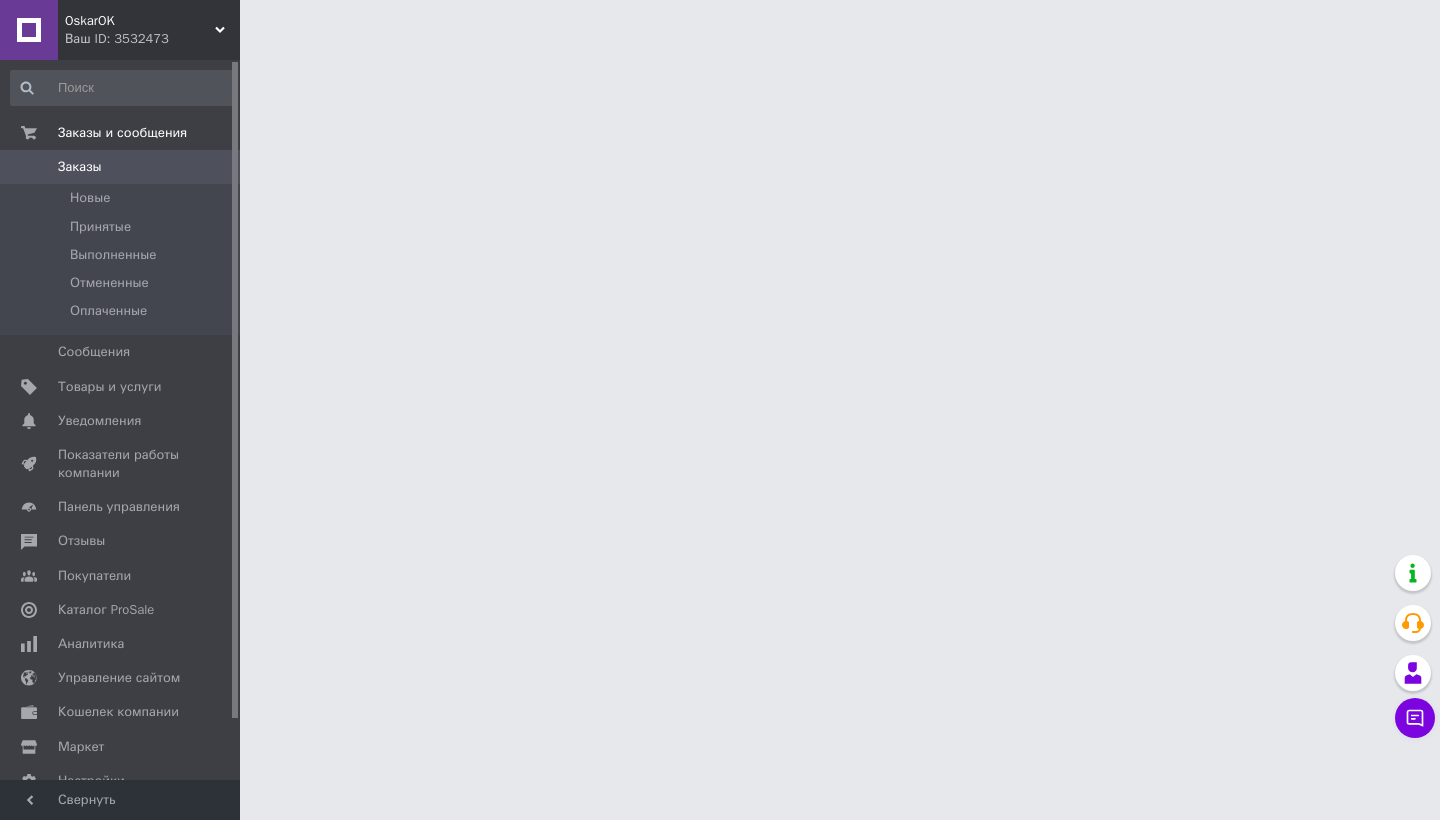 scroll, scrollTop: 0, scrollLeft: 0, axis: both 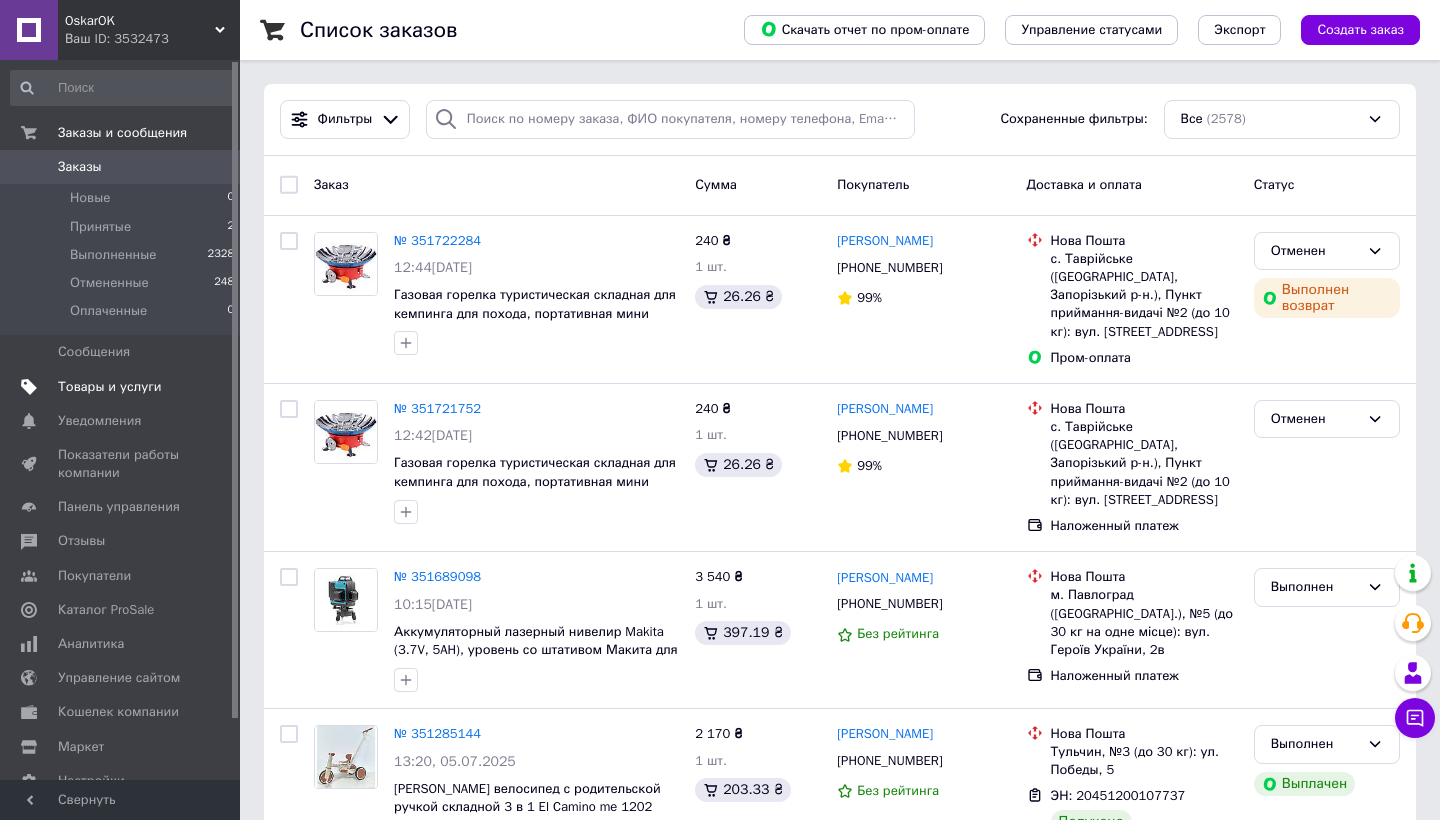 click on "Товары и услуги" at bounding box center [110, 387] 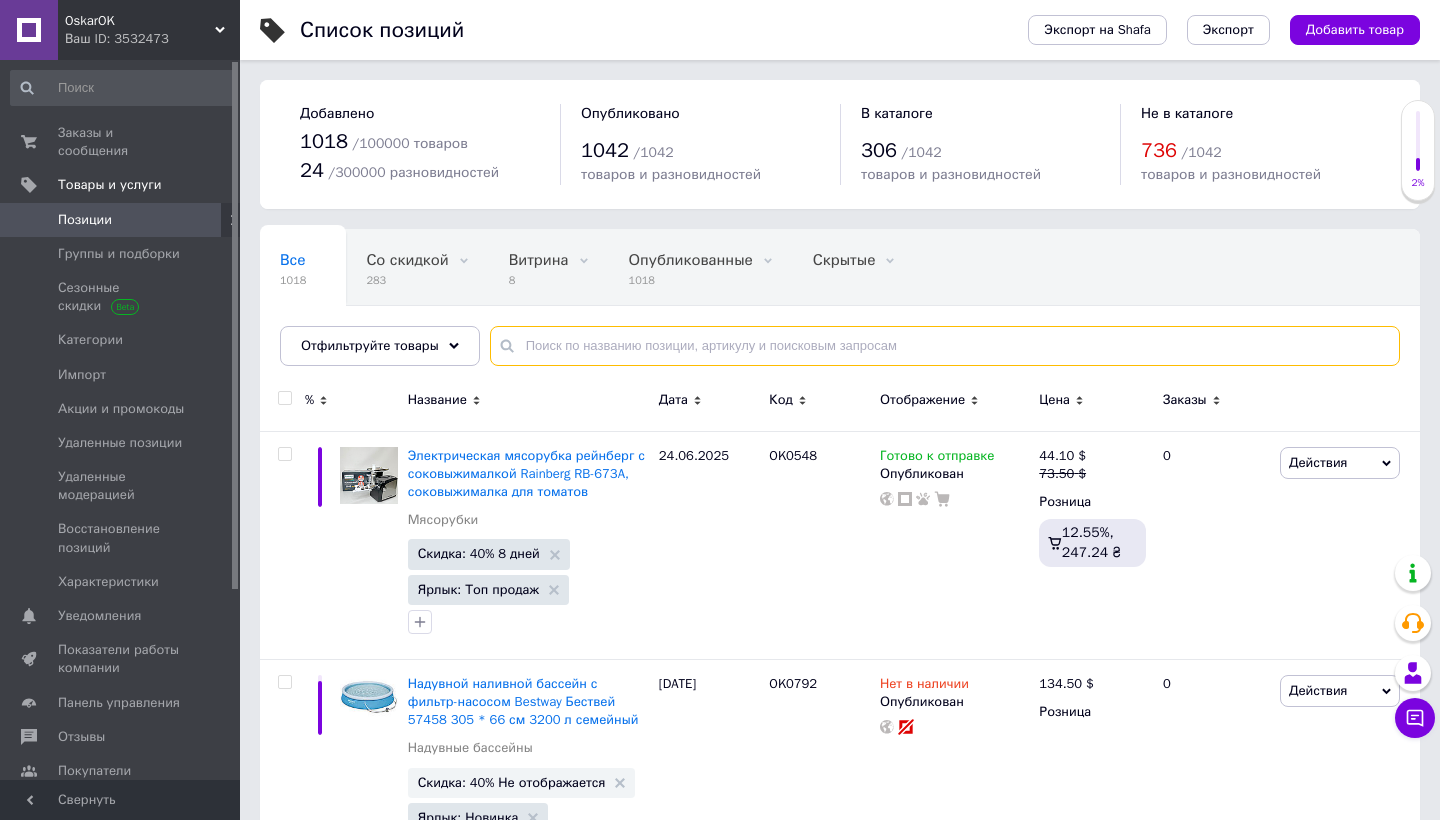 click at bounding box center [945, 346] 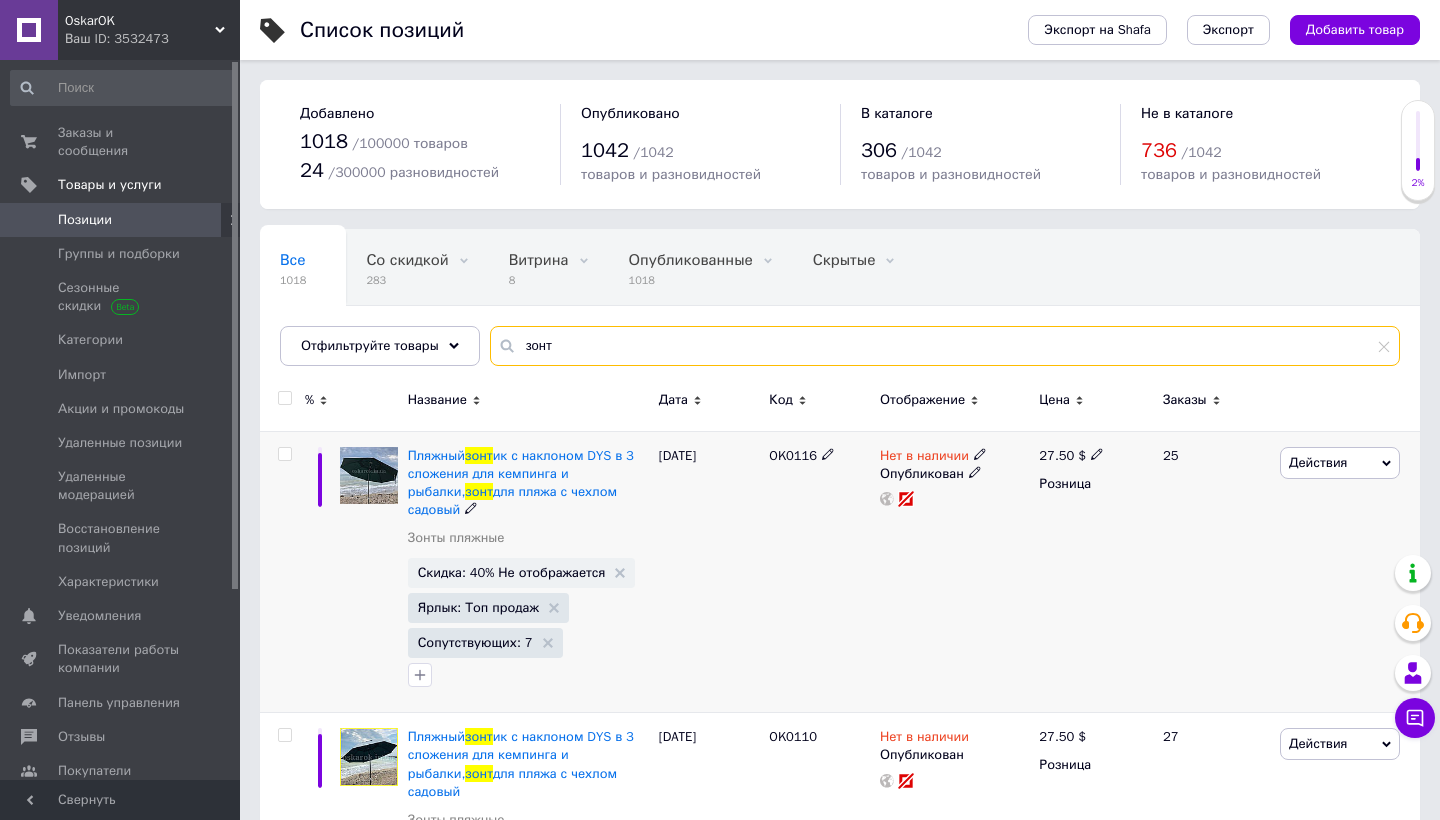 type on "зонт" 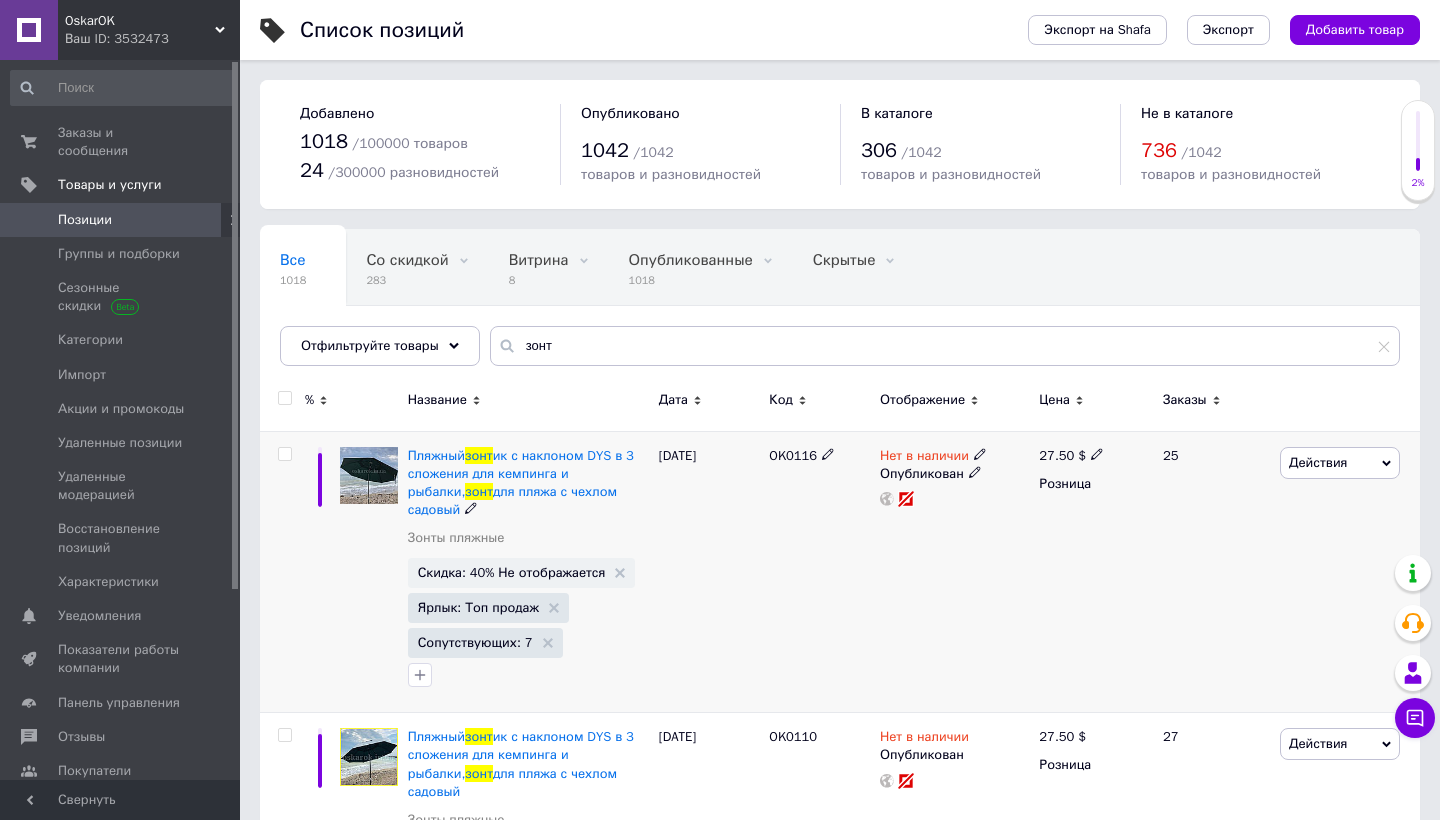 click 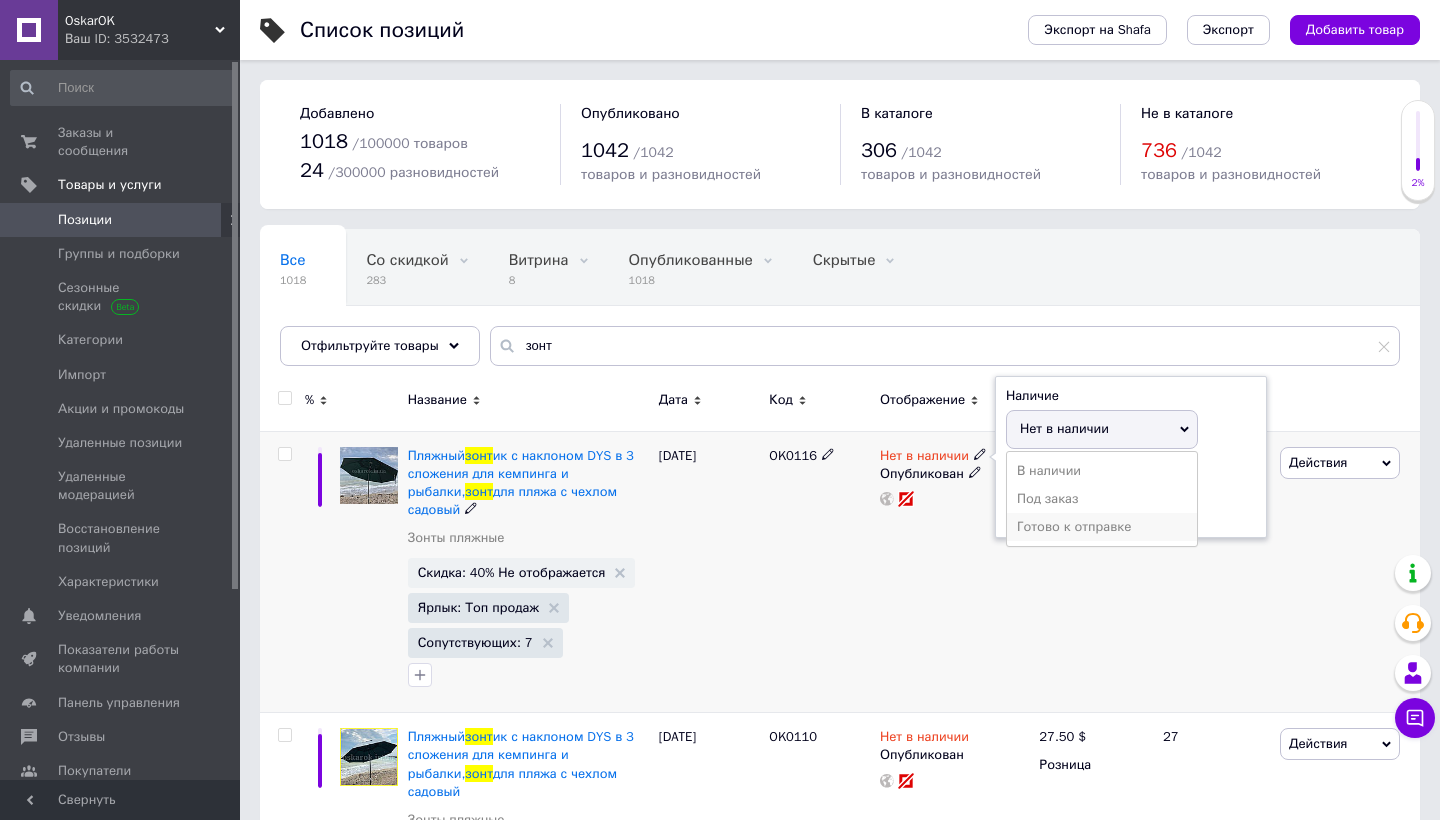 click on "Готово к отправке" at bounding box center [1102, 527] 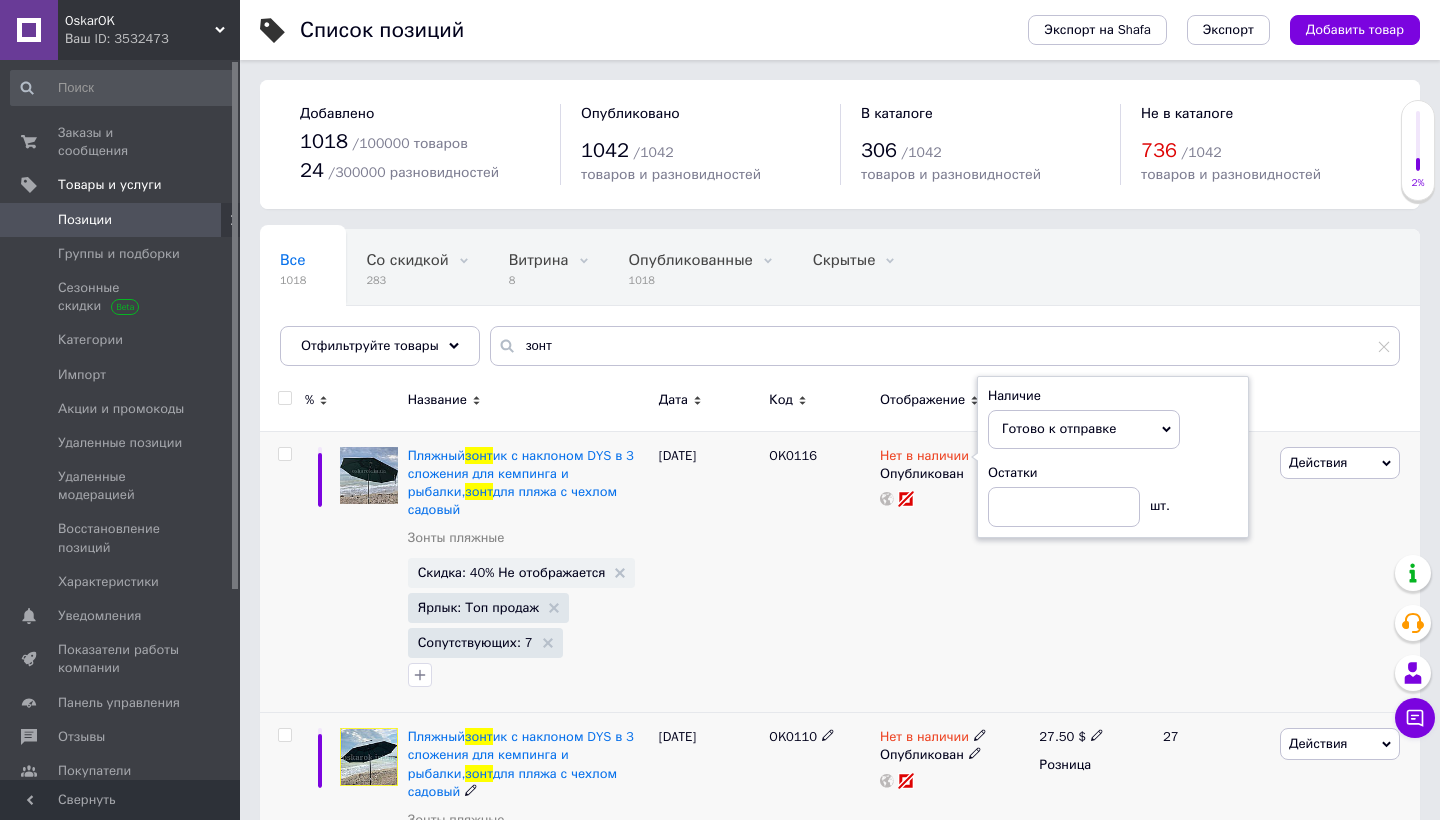 click 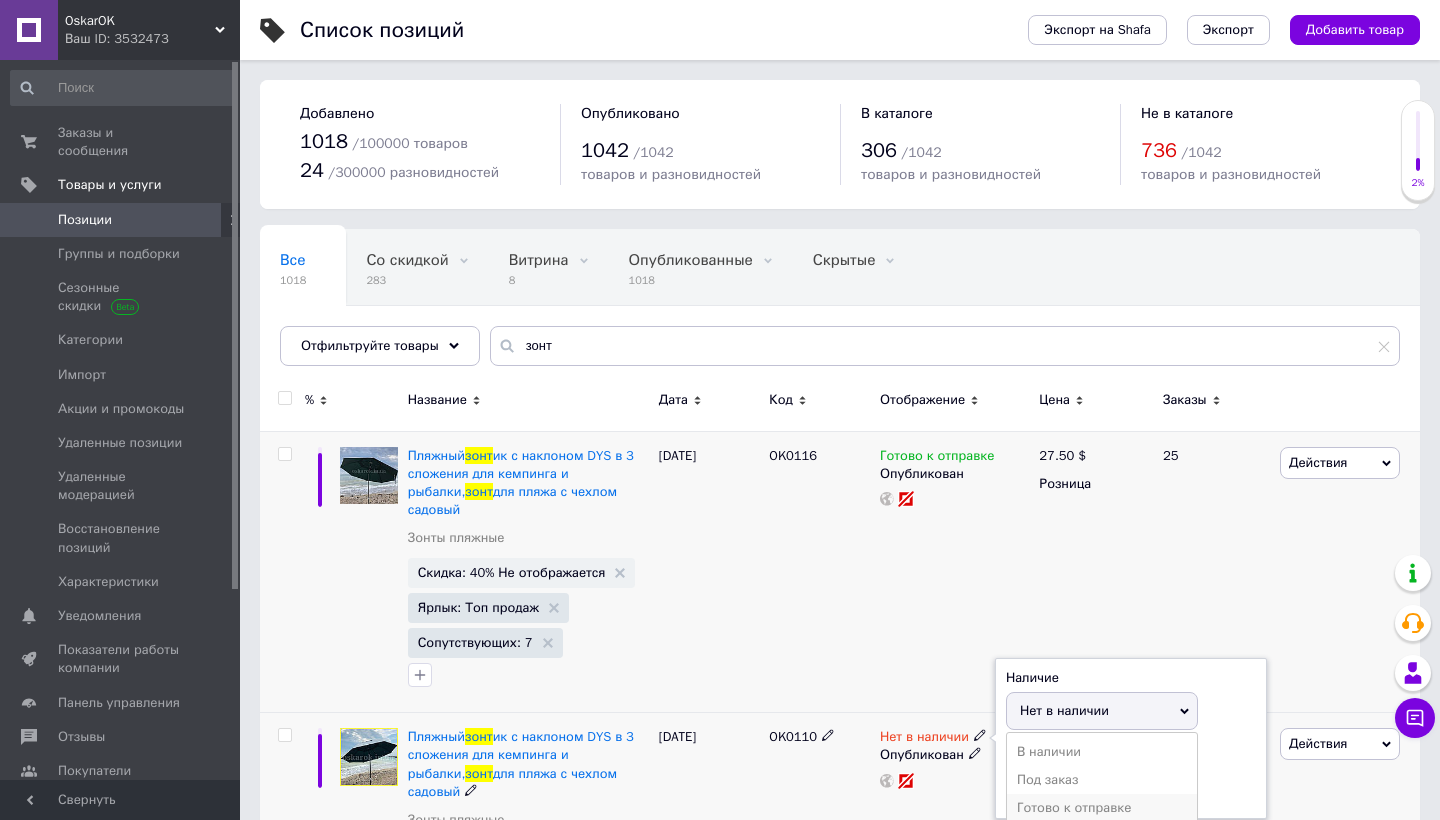 click on "Готово к отправке" at bounding box center (1102, 808) 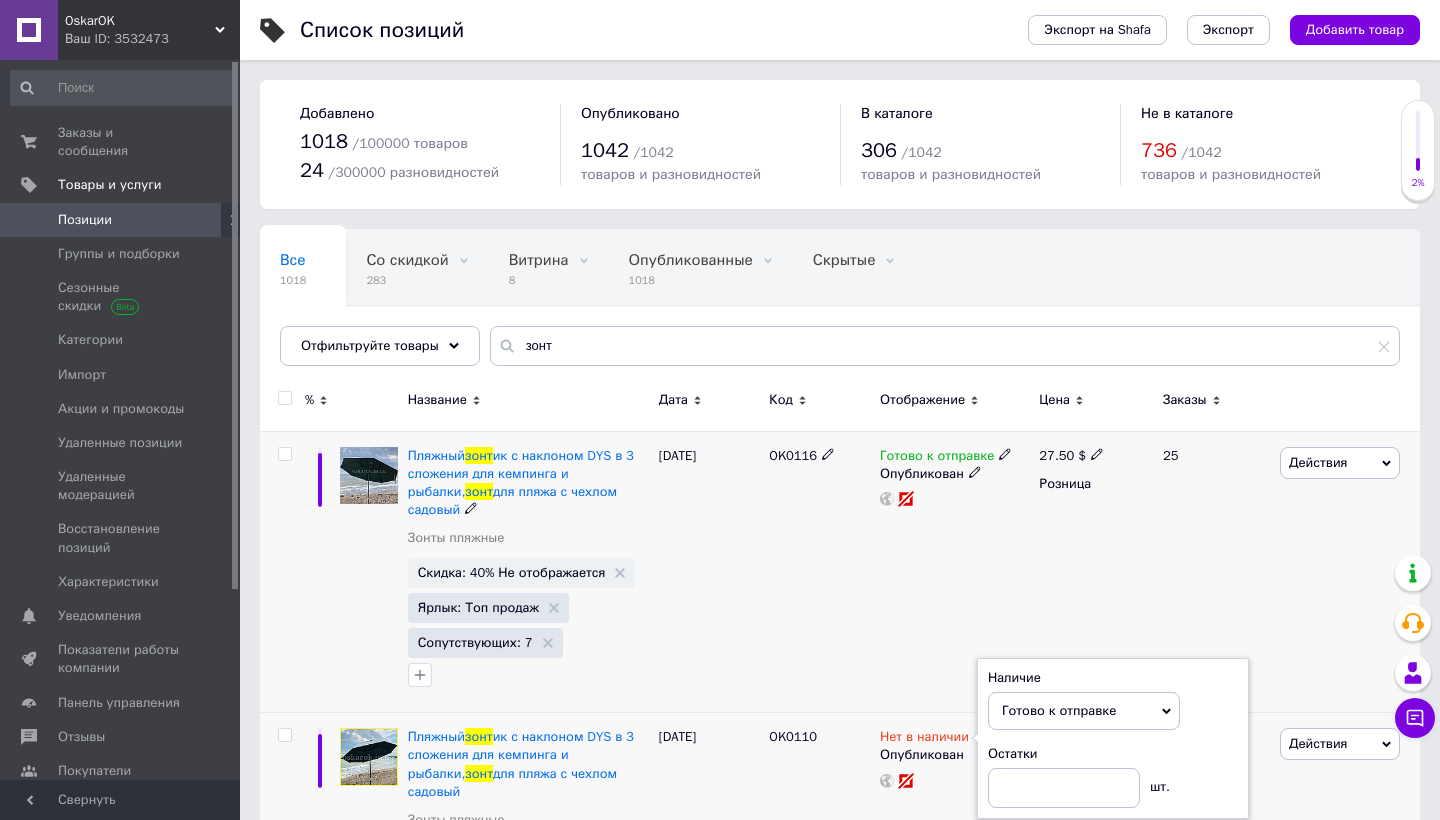 click on "OK0116" at bounding box center [819, 572] 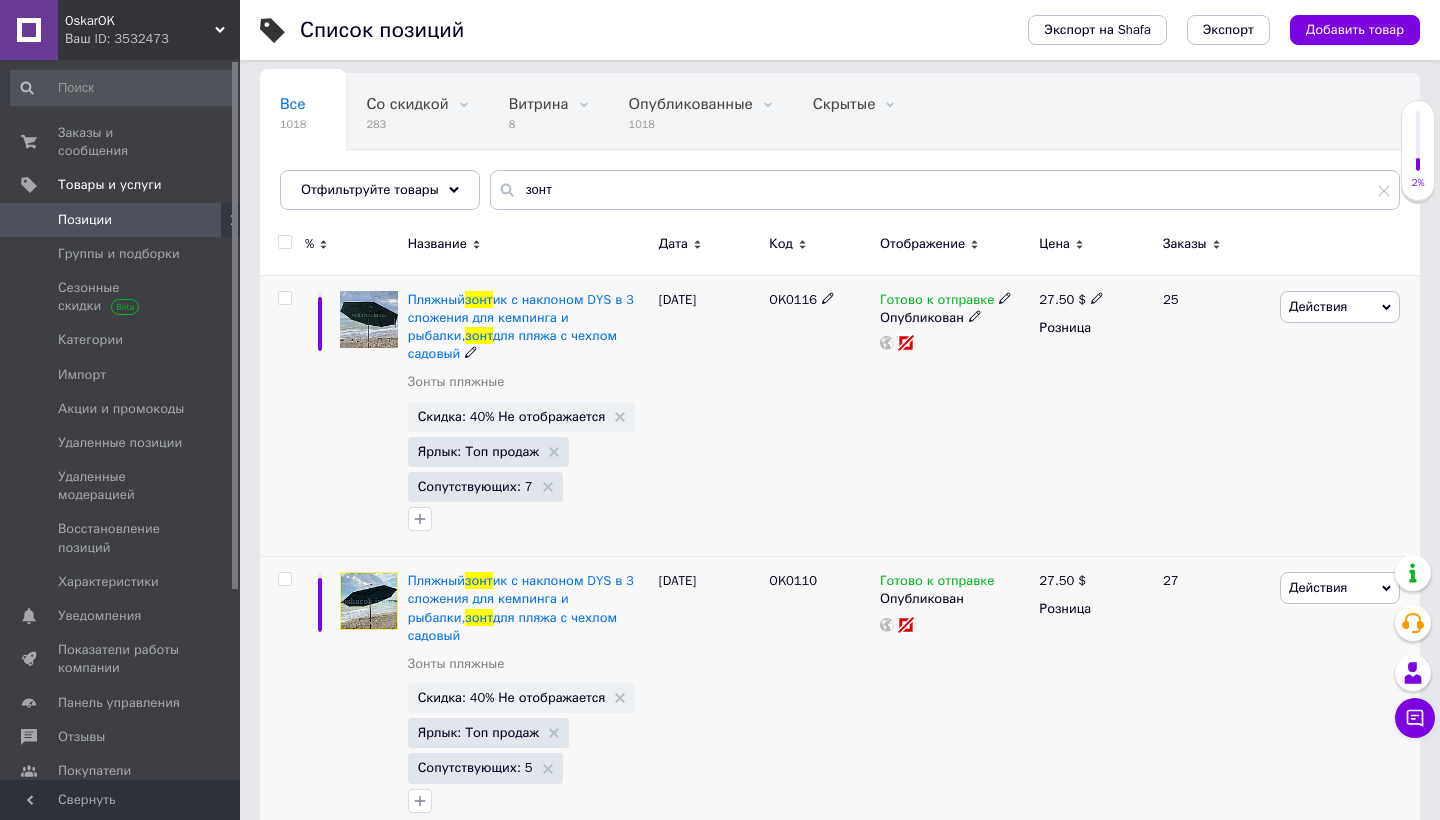 scroll, scrollTop: 154, scrollLeft: 0, axis: vertical 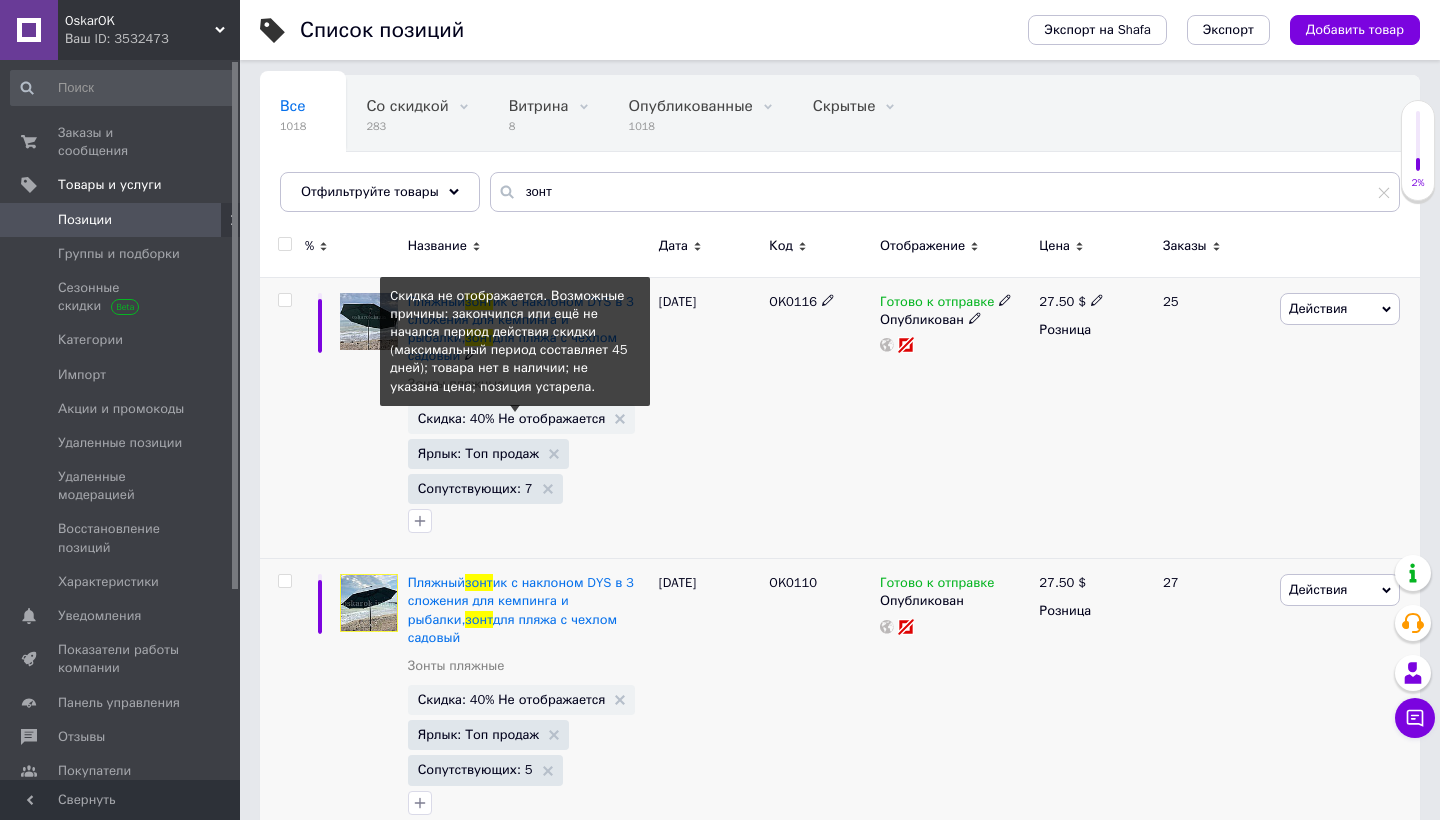 click on "Скидка: 40% Не отображается" at bounding box center [512, 418] 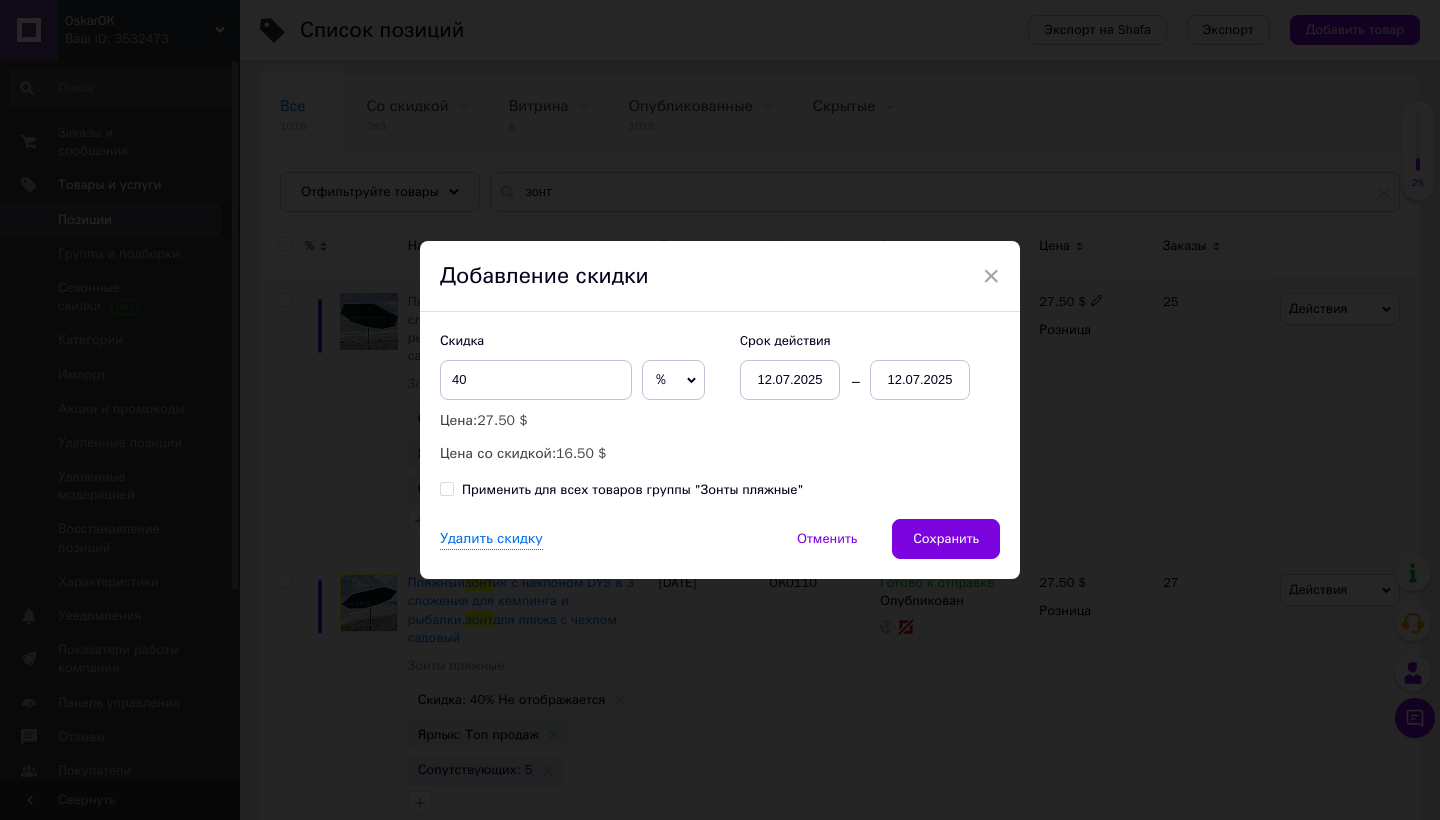 click on "12.07.2025" at bounding box center (790, 380) 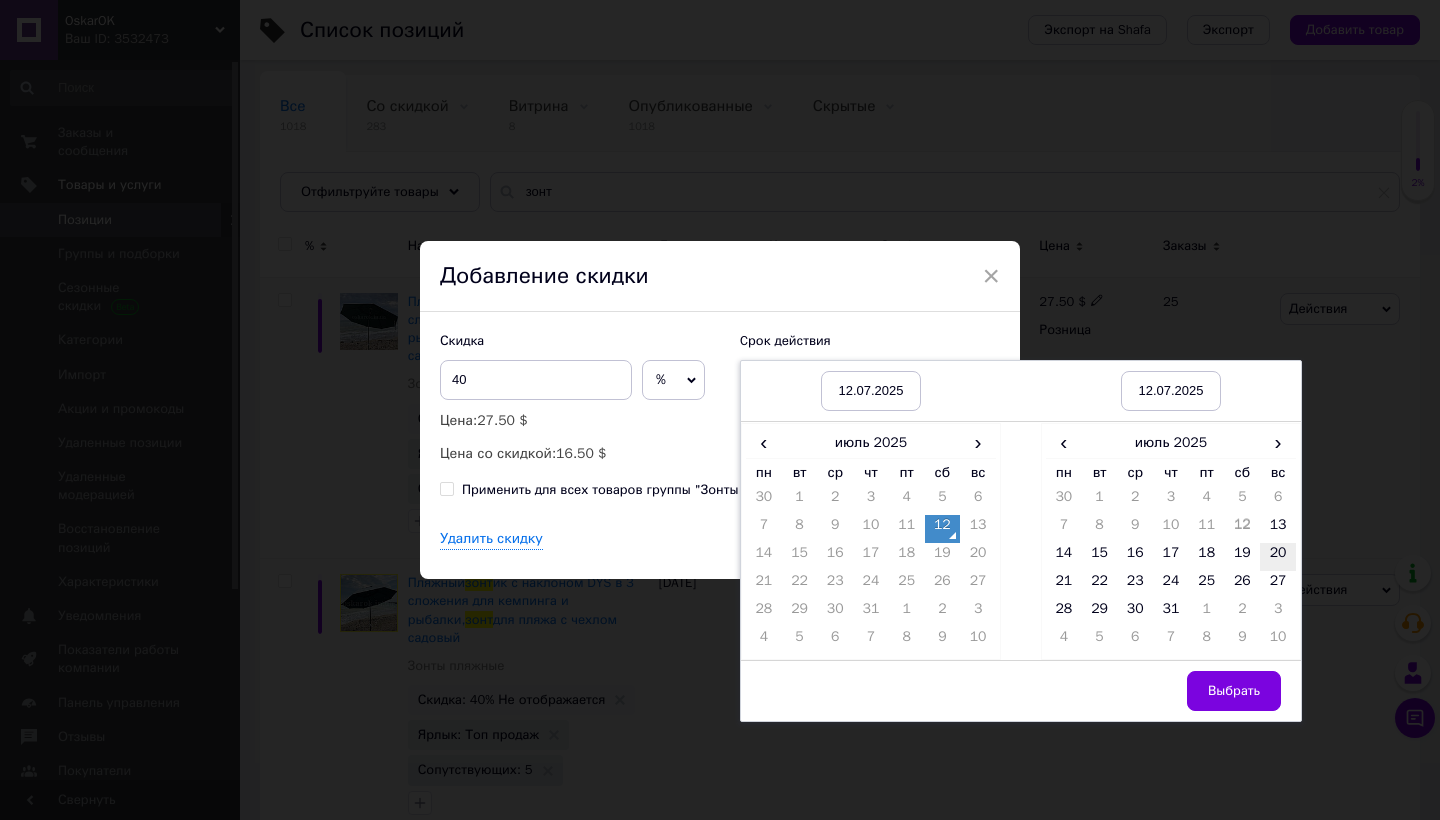 click on "20" at bounding box center (1278, 557) 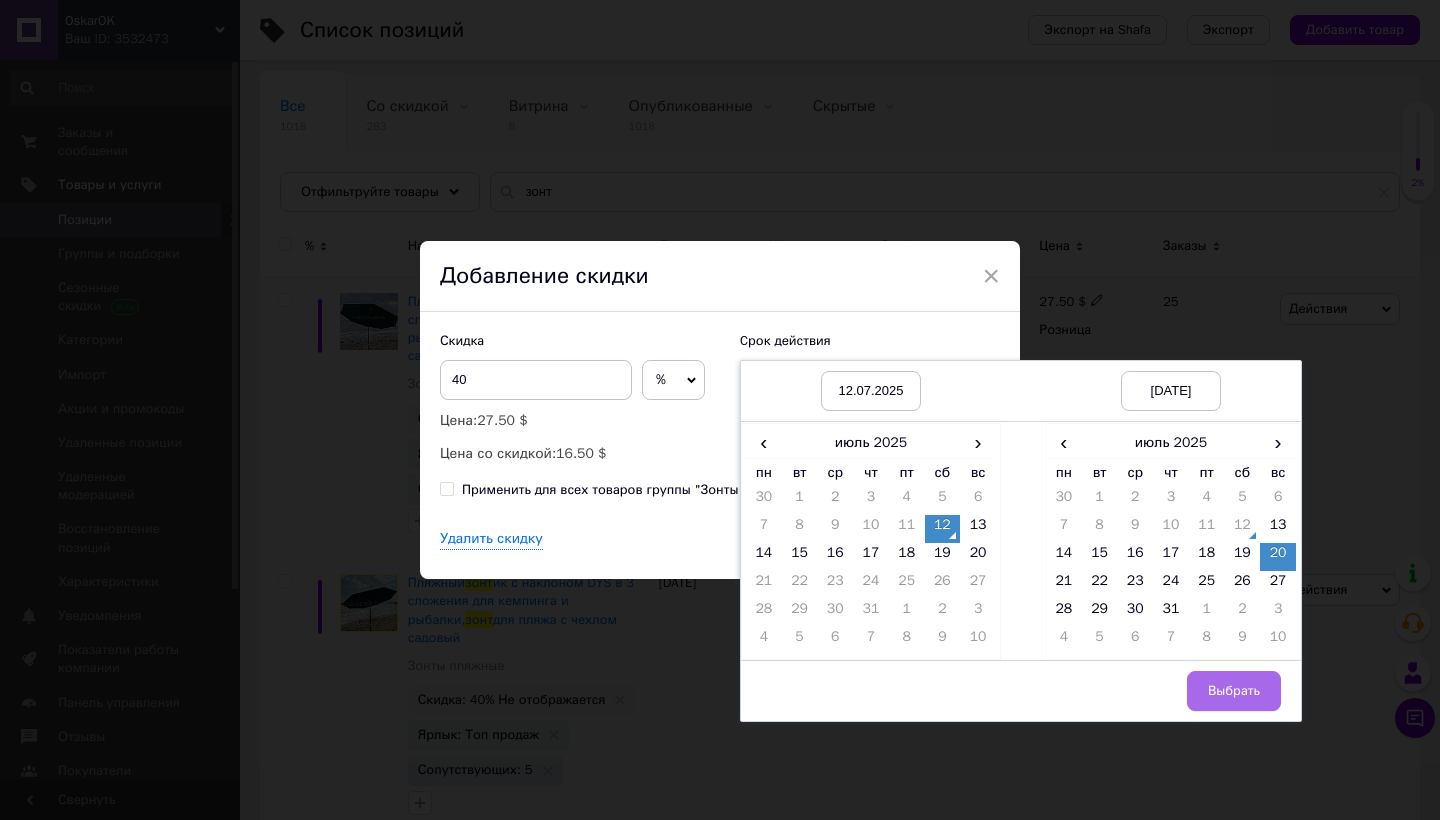 click on "Выбрать" at bounding box center (1234, 691) 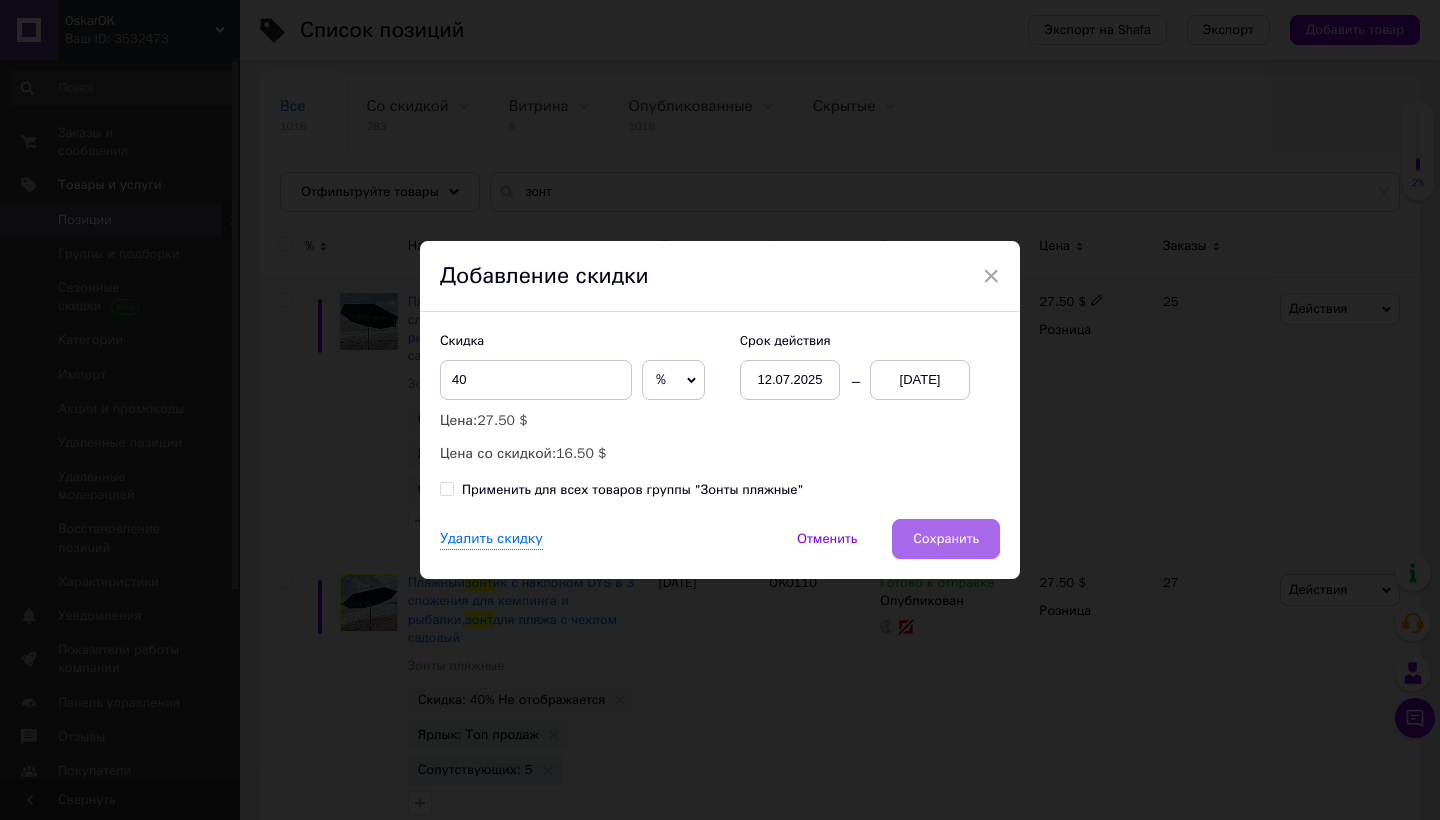 click on "Сохранить" at bounding box center (946, 539) 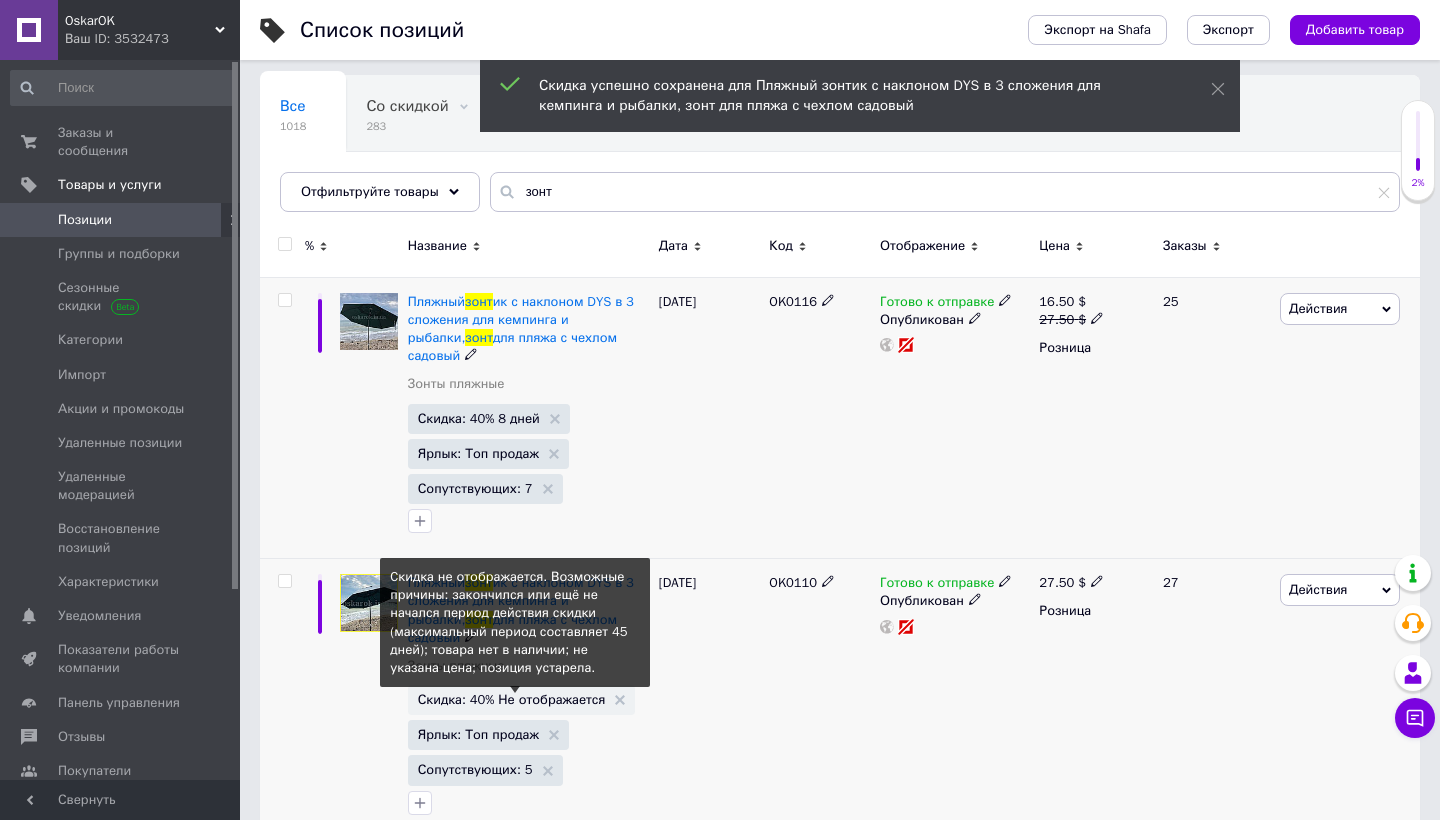click on "Скидка: 40% Не отображается" at bounding box center (512, 699) 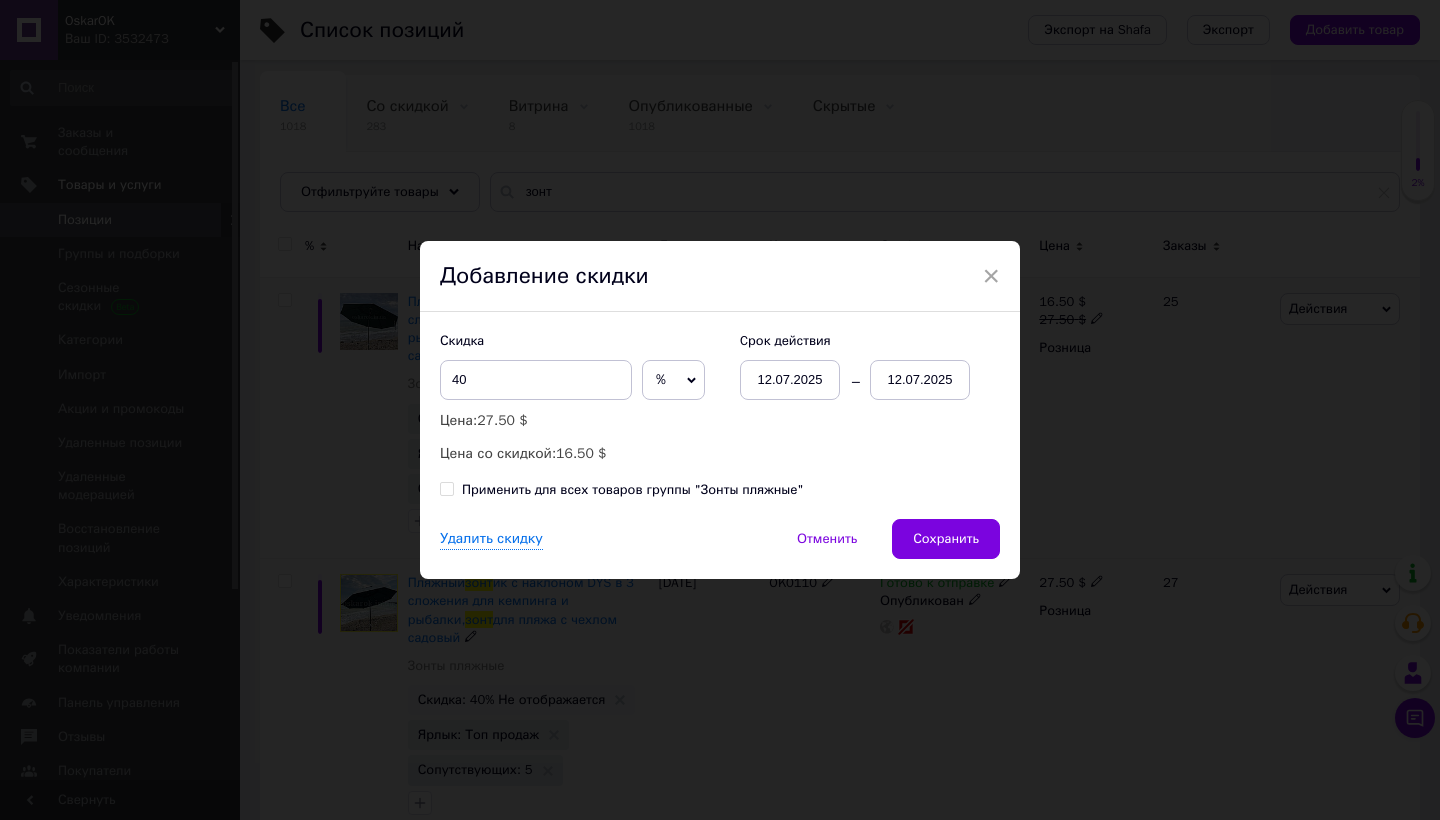 click on "12.07.2025" at bounding box center (920, 380) 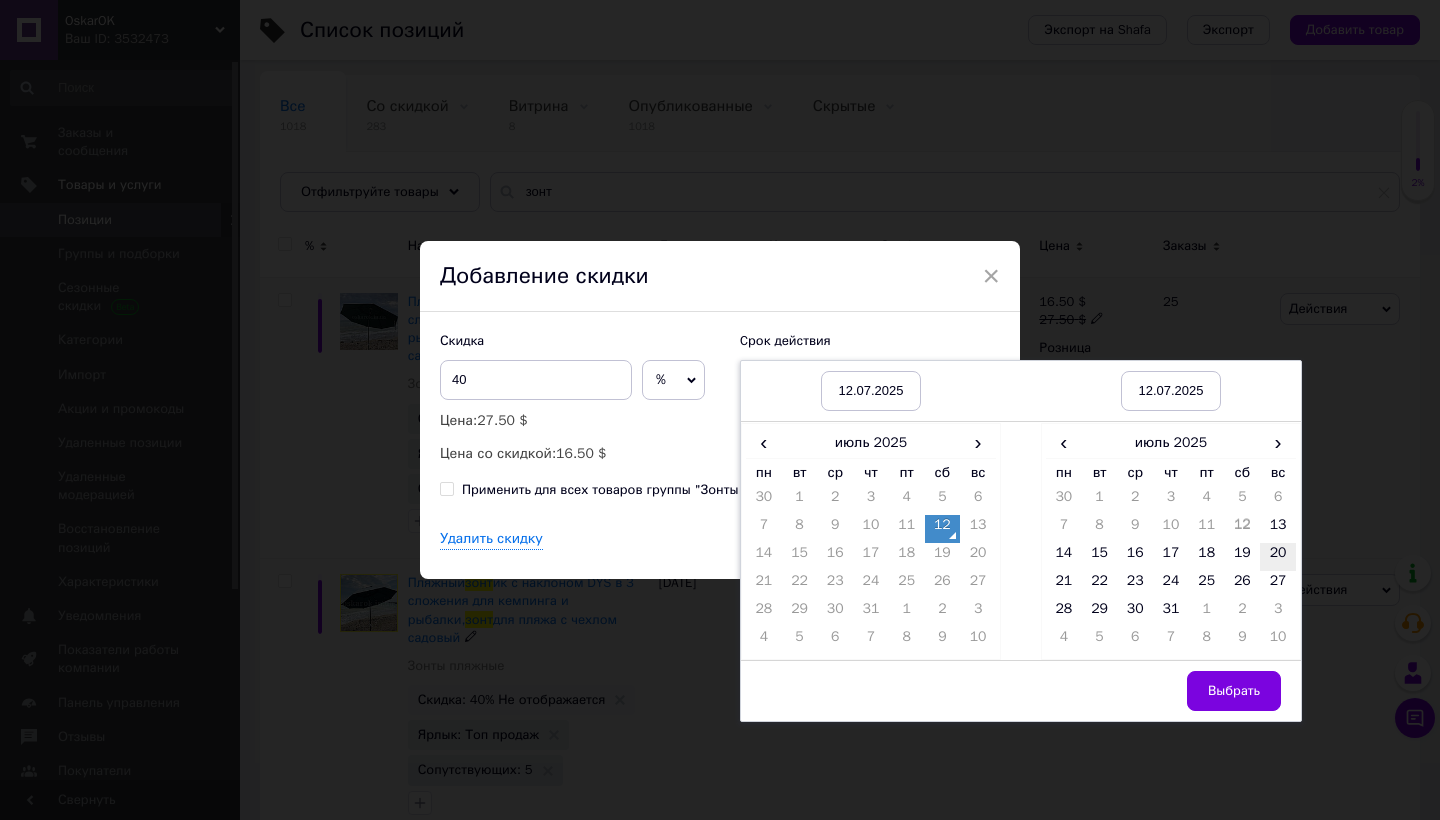 click on "20" at bounding box center [1278, 557] 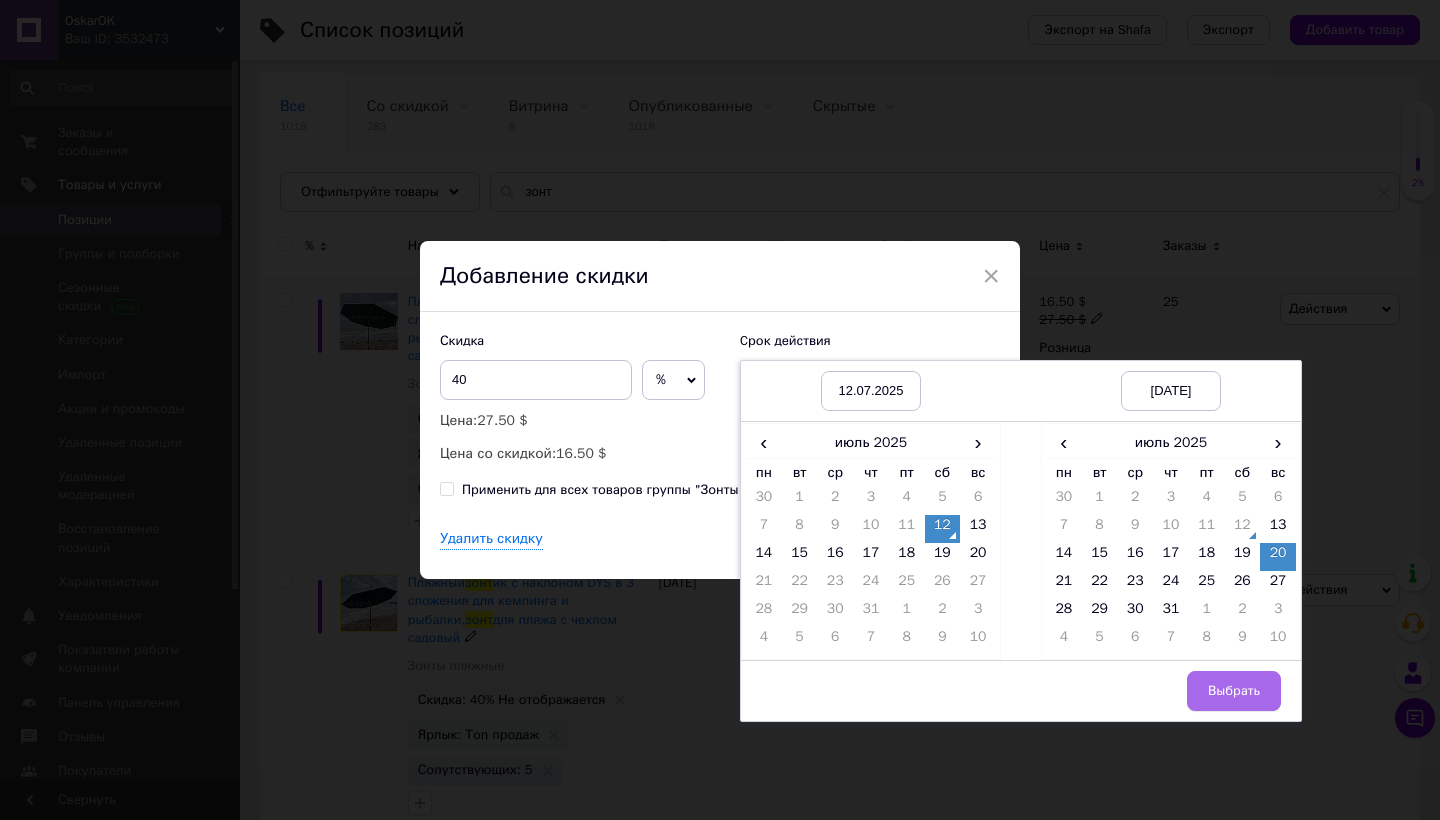click on "Выбрать" at bounding box center [1234, 691] 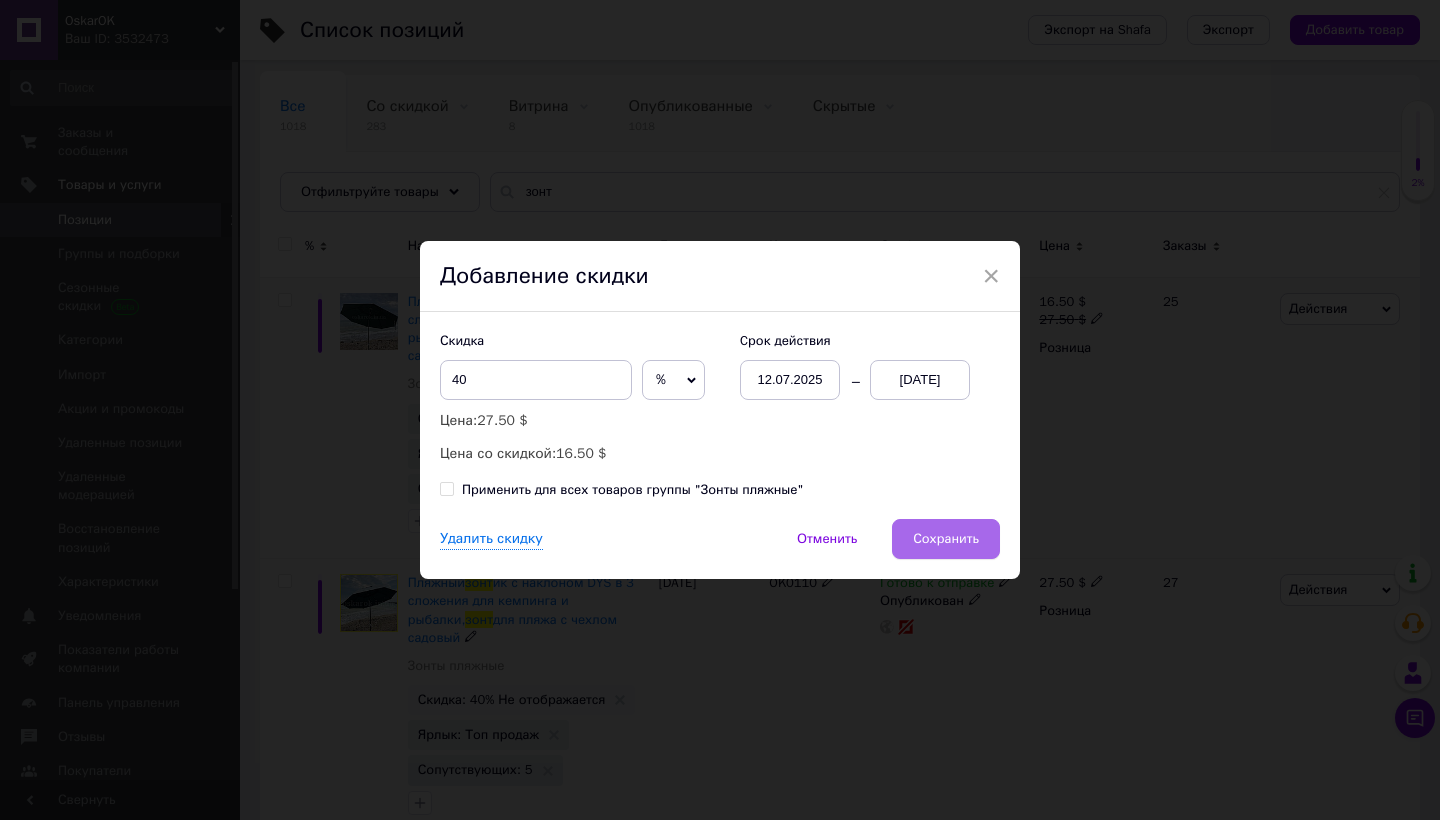 click on "Сохранить" at bounding box center [946, 539] 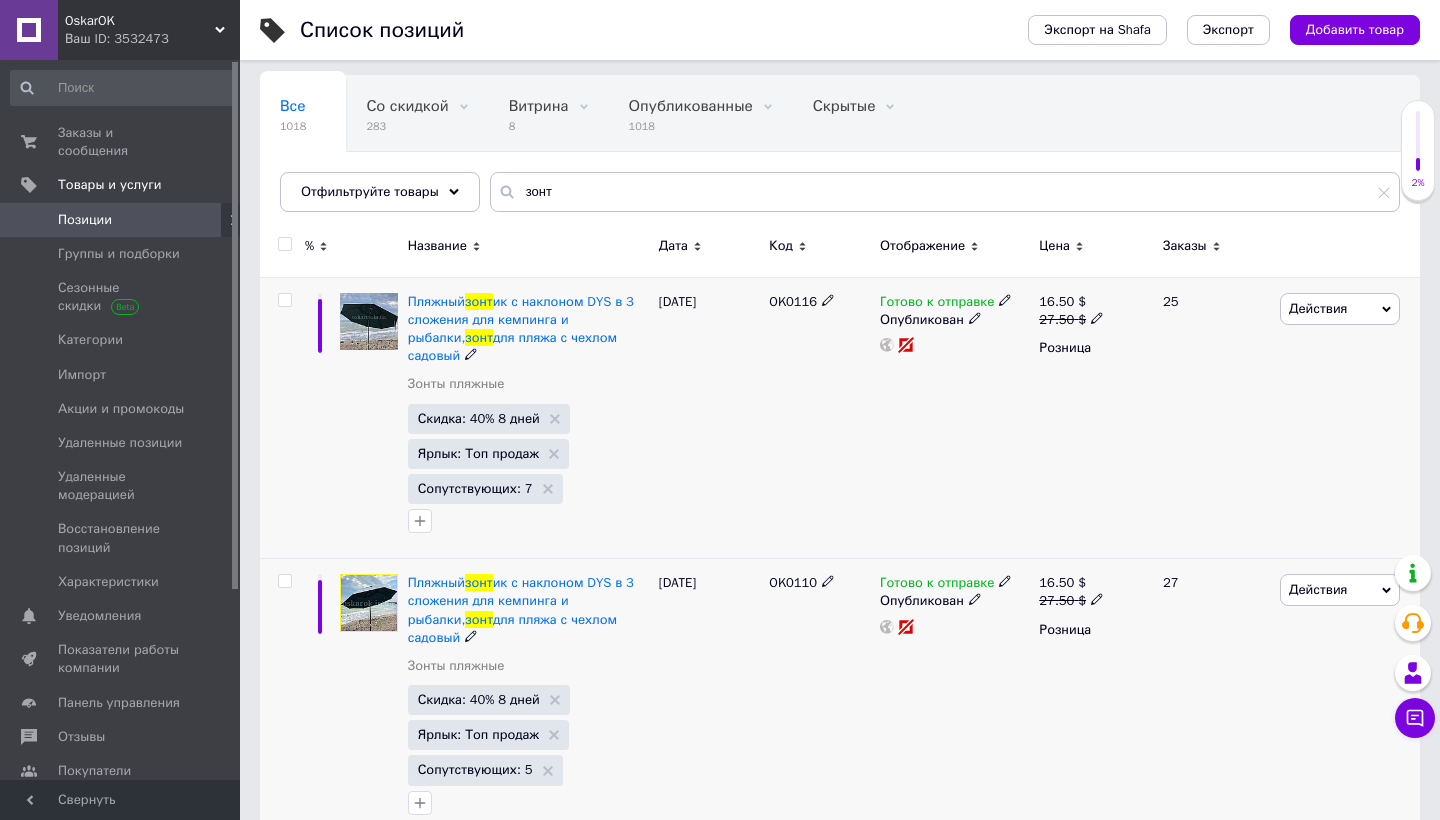 click 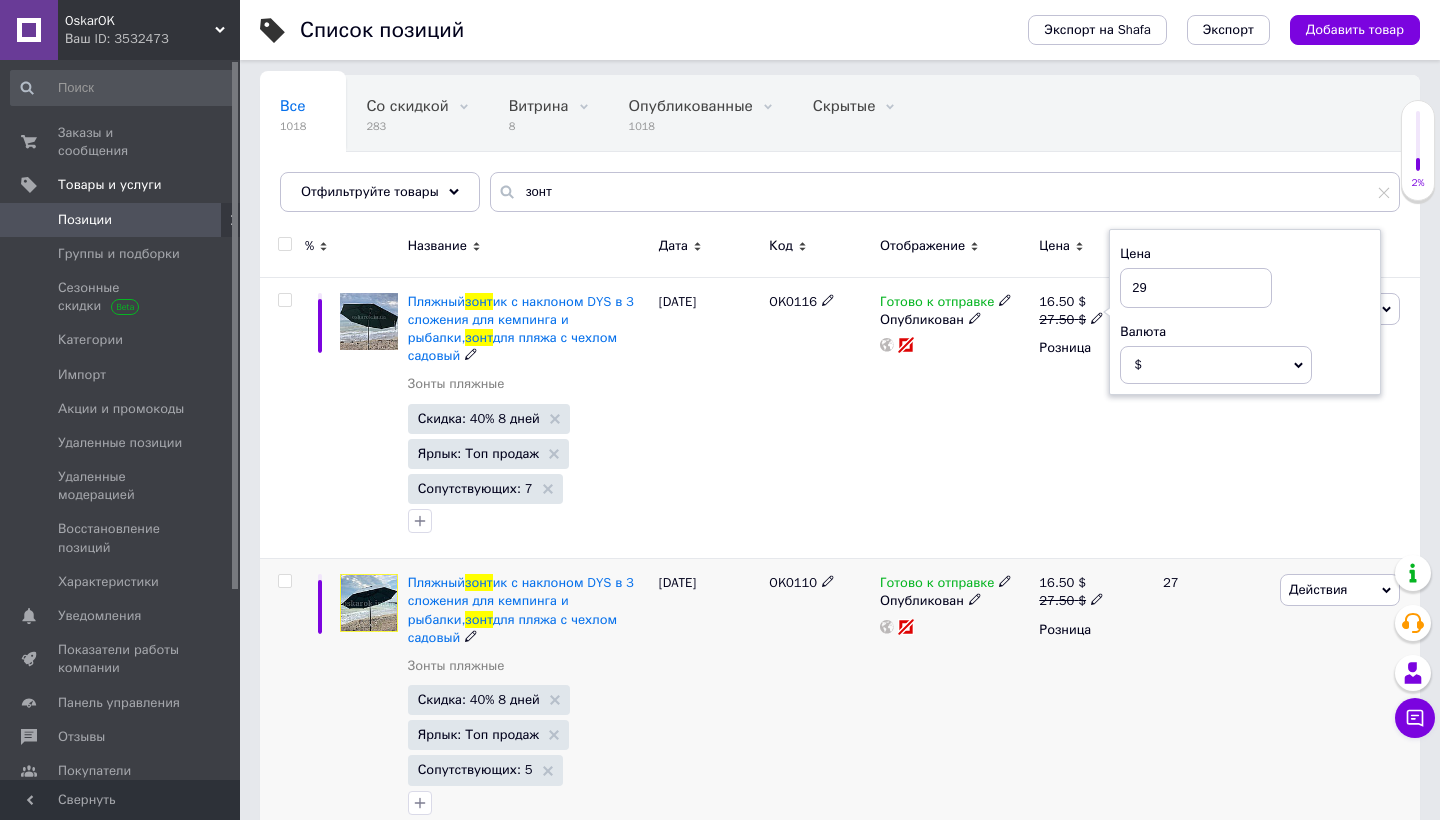 type on "29" 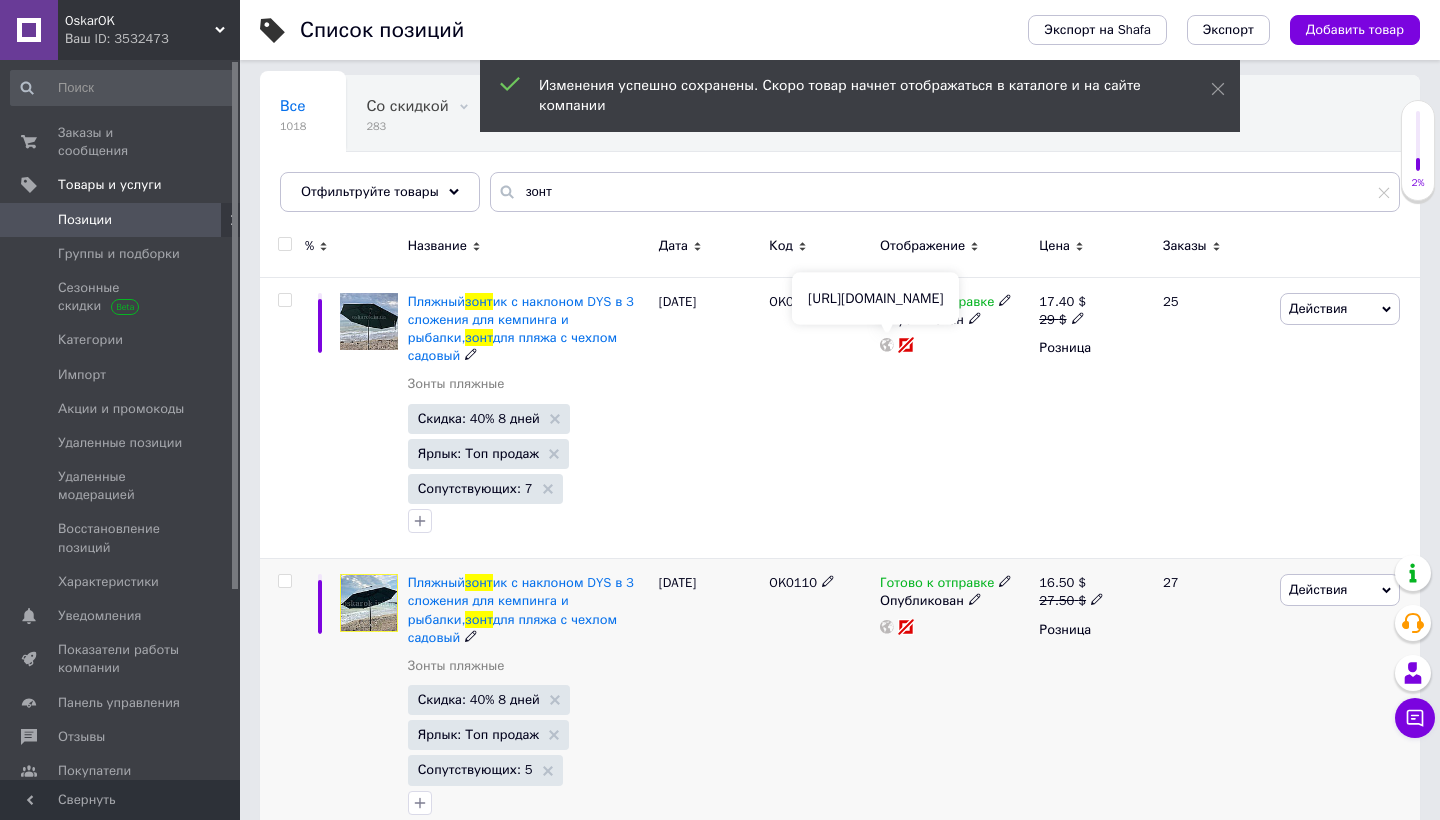 click 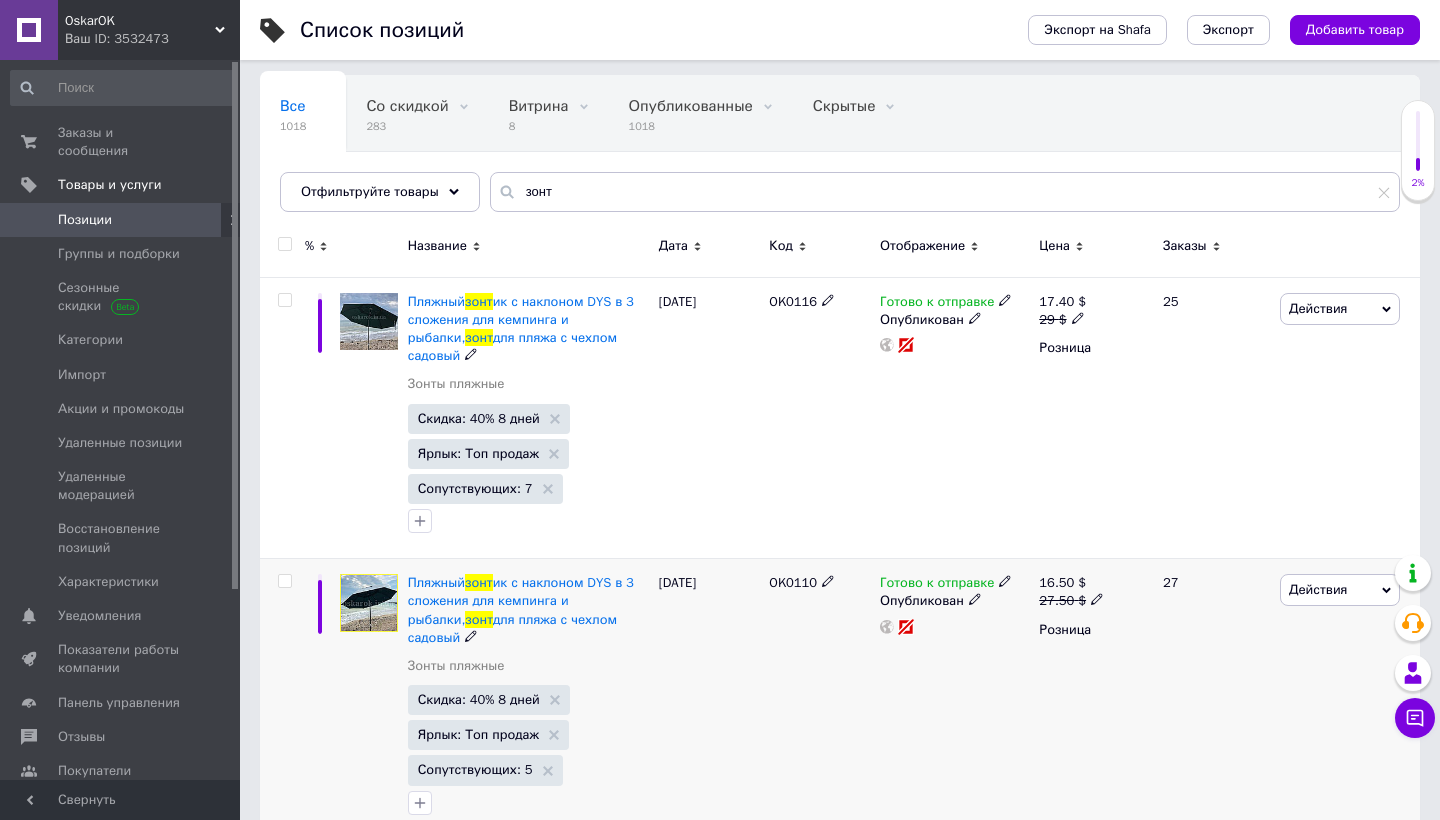 click at bounding box center (1078, 317) 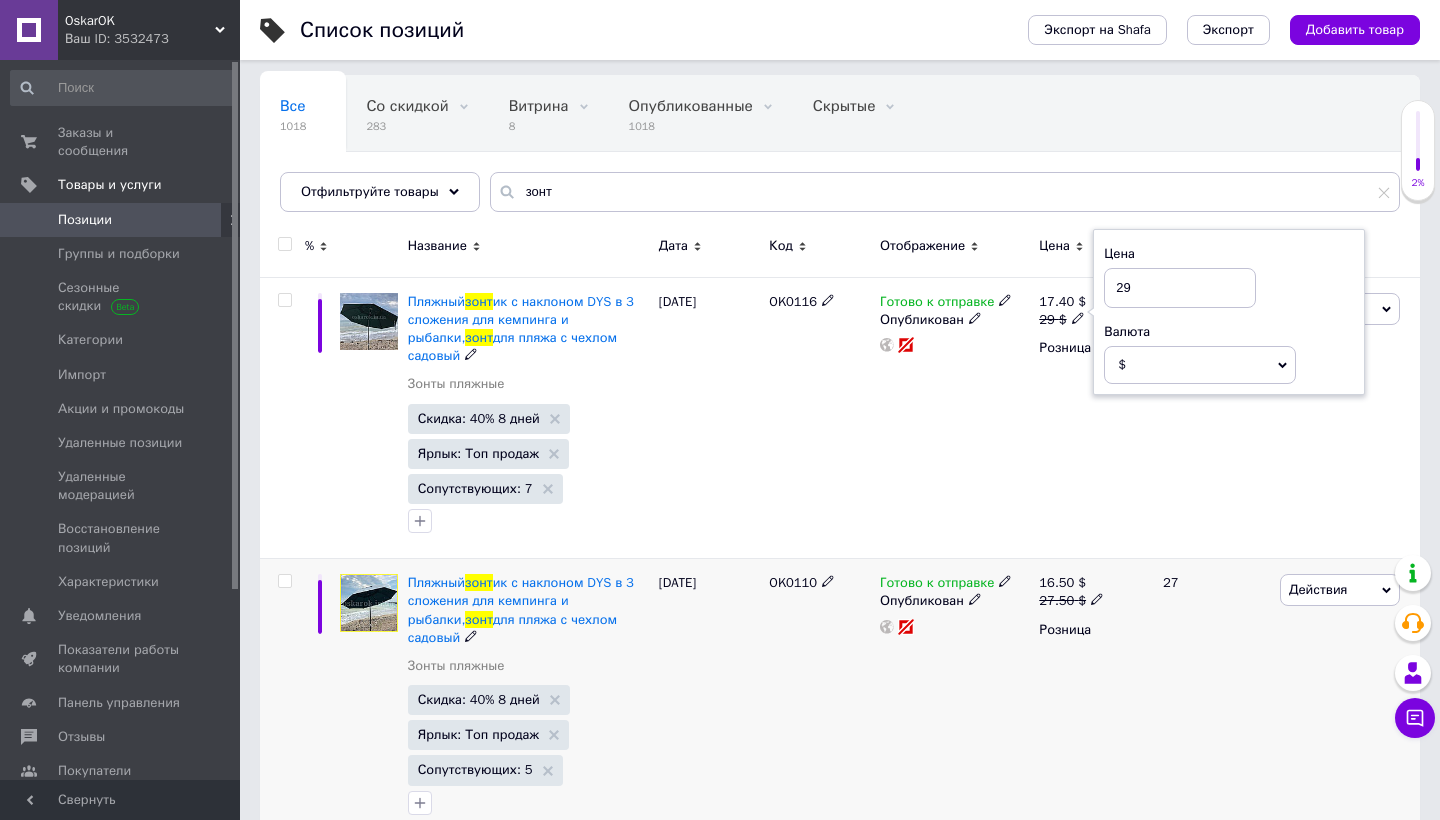 type on "2" 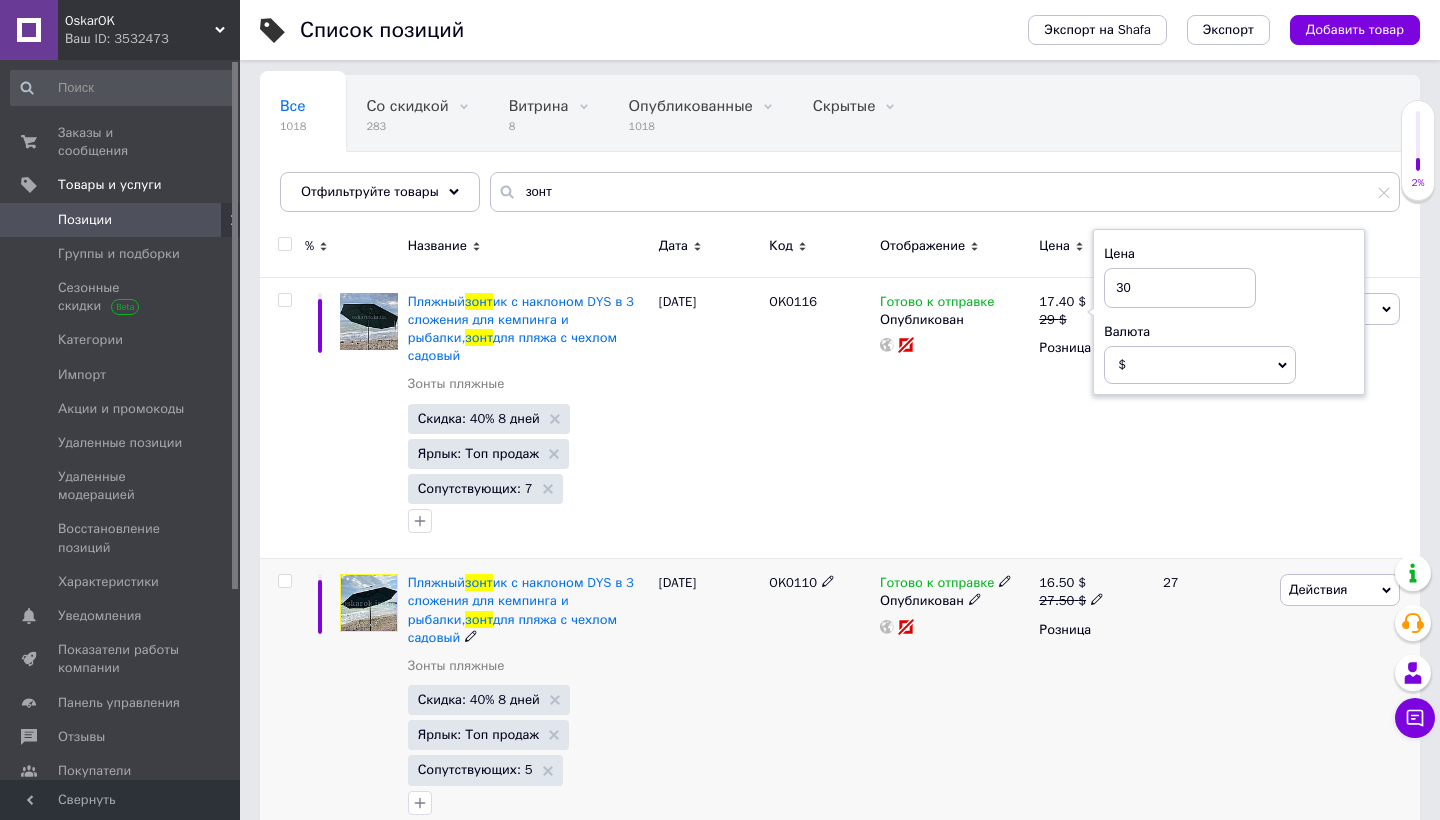 type on "30" 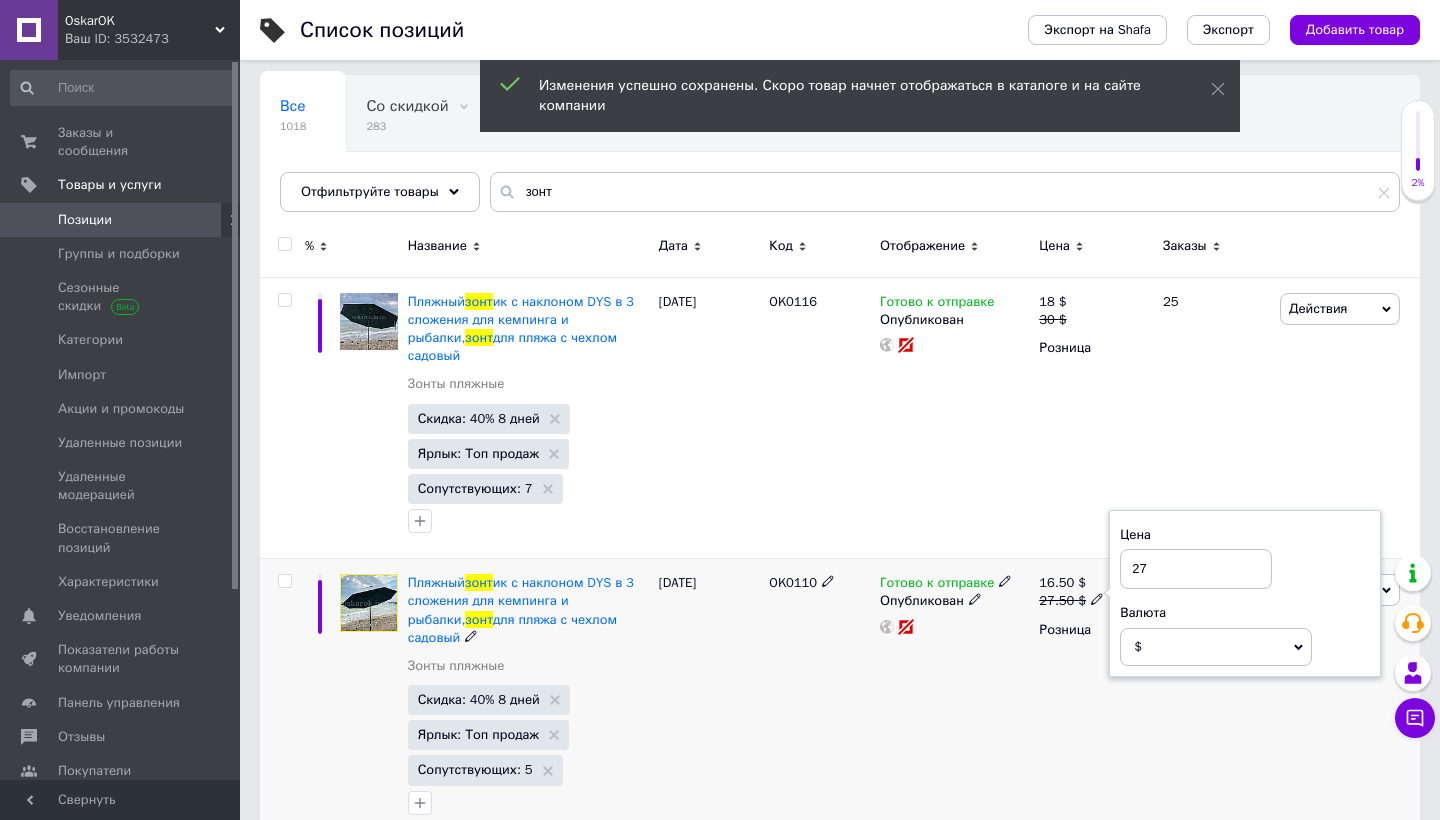 type on "2" 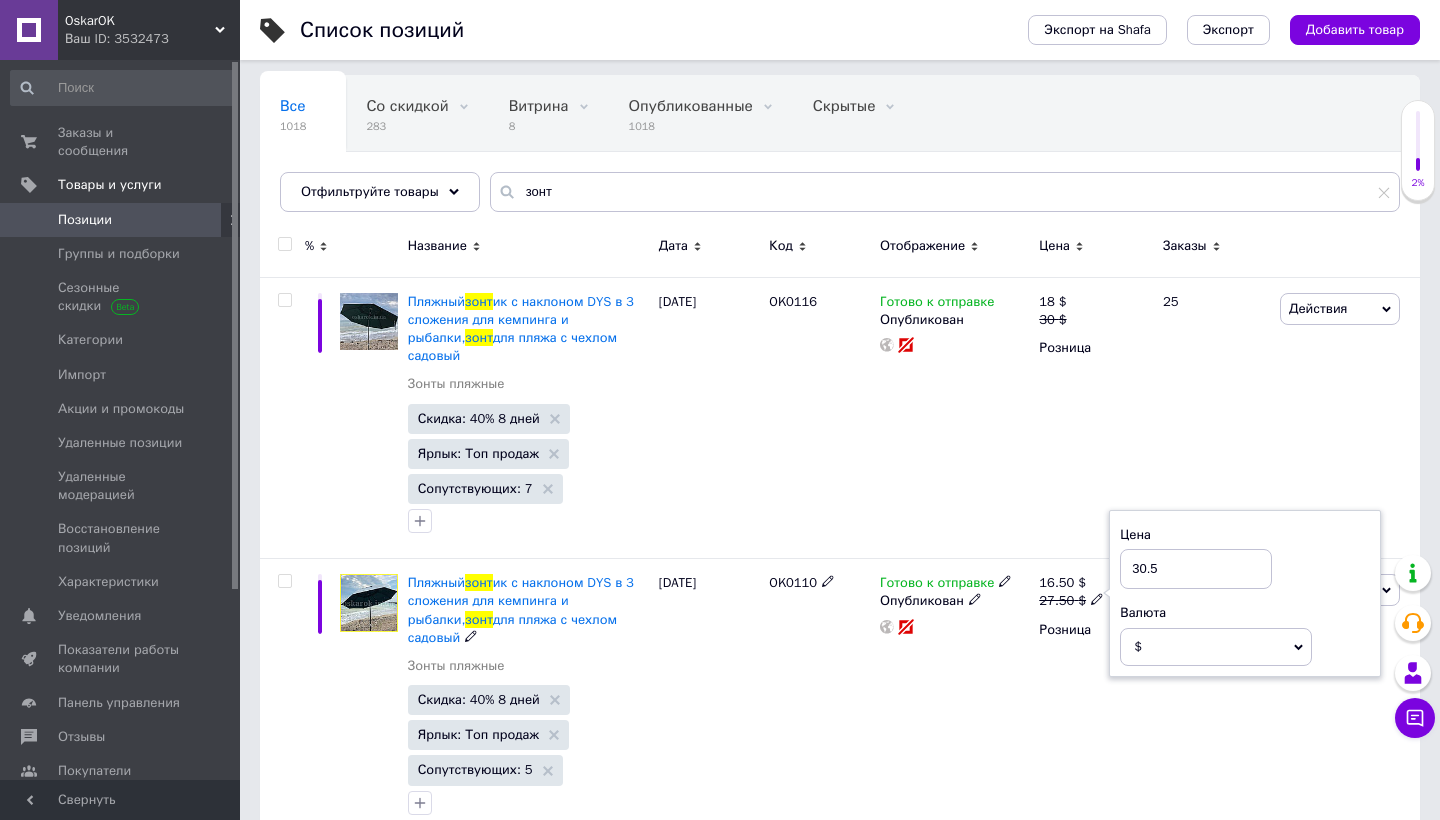 type on "30.5" 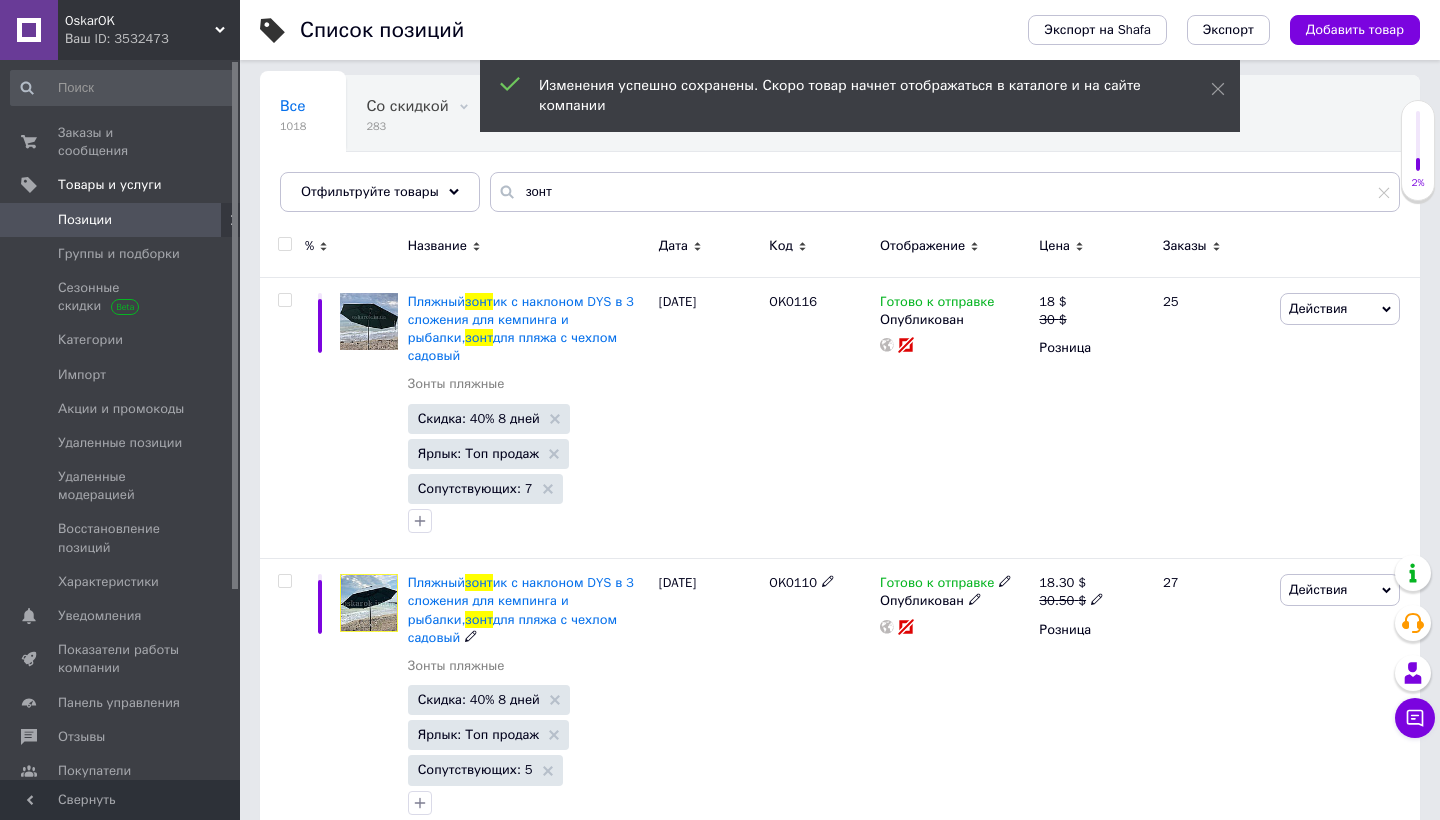 click on "OK0110" at bounding box center (819, 699) 